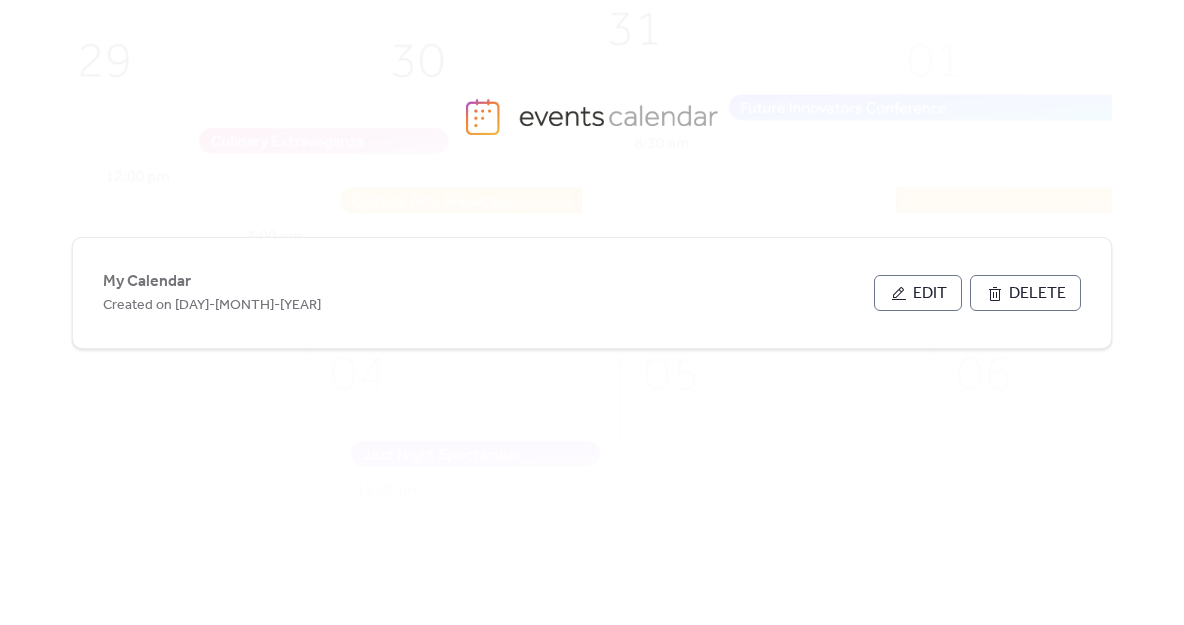 scroll, scrollTop: 0, scrollLeft: 0, axis: both 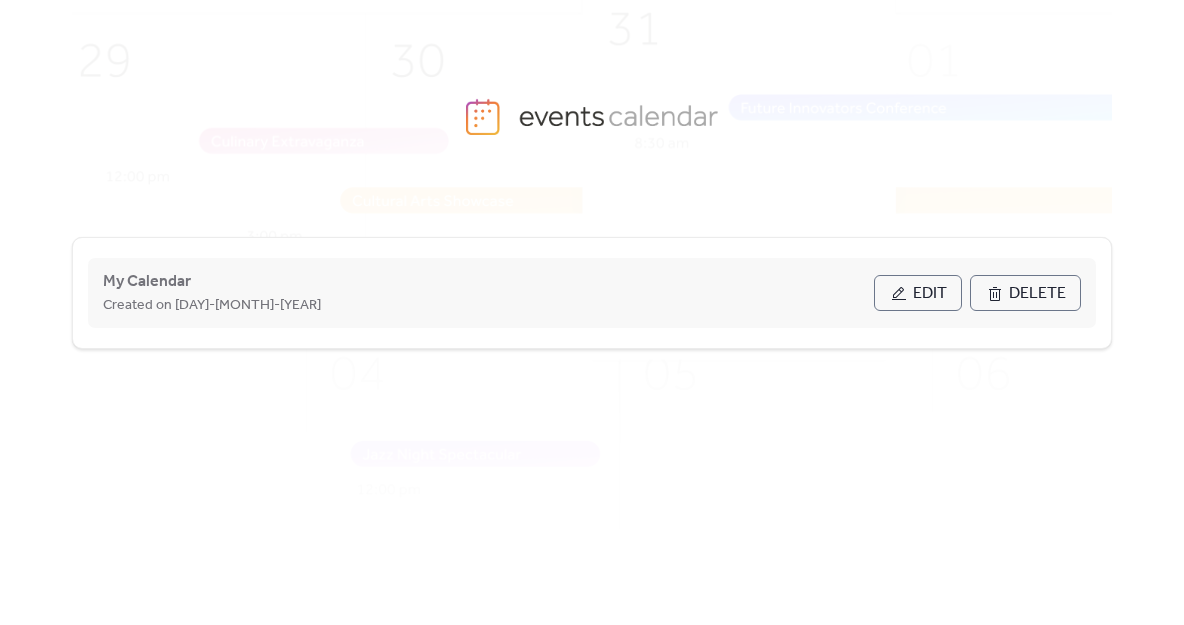 click on "Edit" at bounding box center [930, 294] 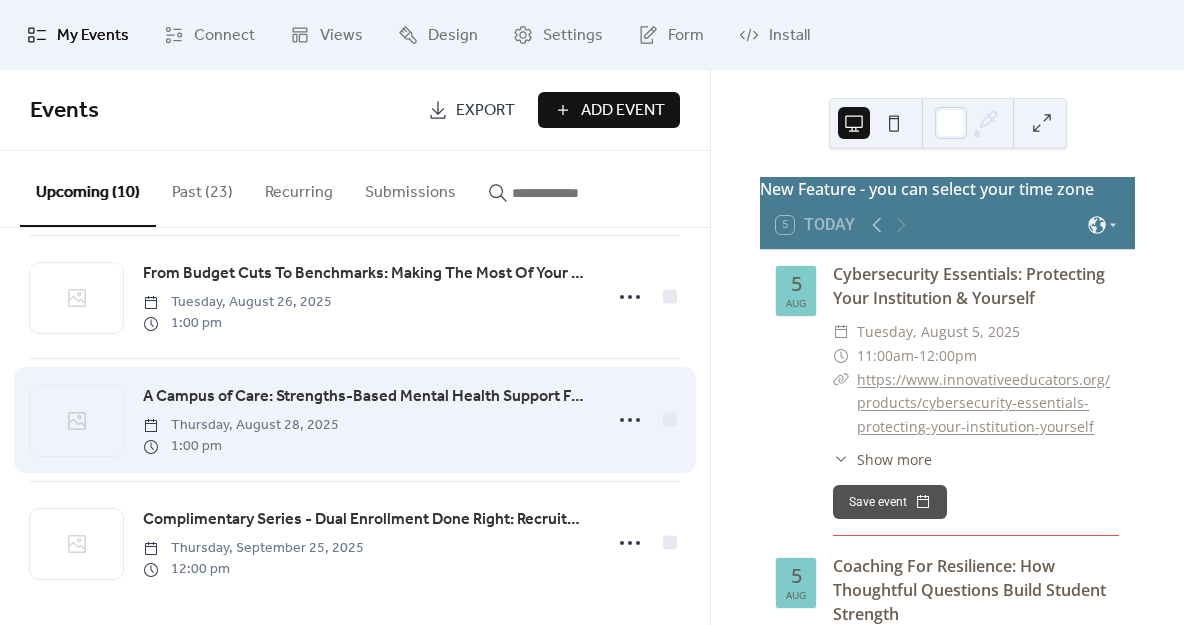 scroll, scrollTop: 882, scrollLeft: 0, axis: vertical 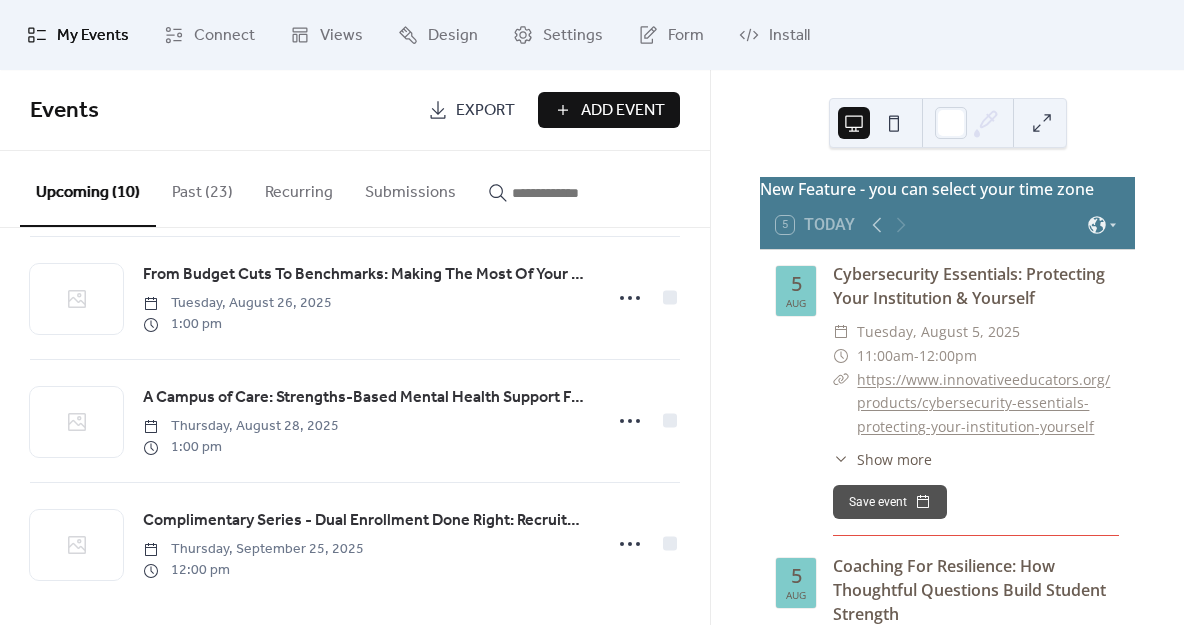 click on "Past (23)" at bounding box center [202, 188] 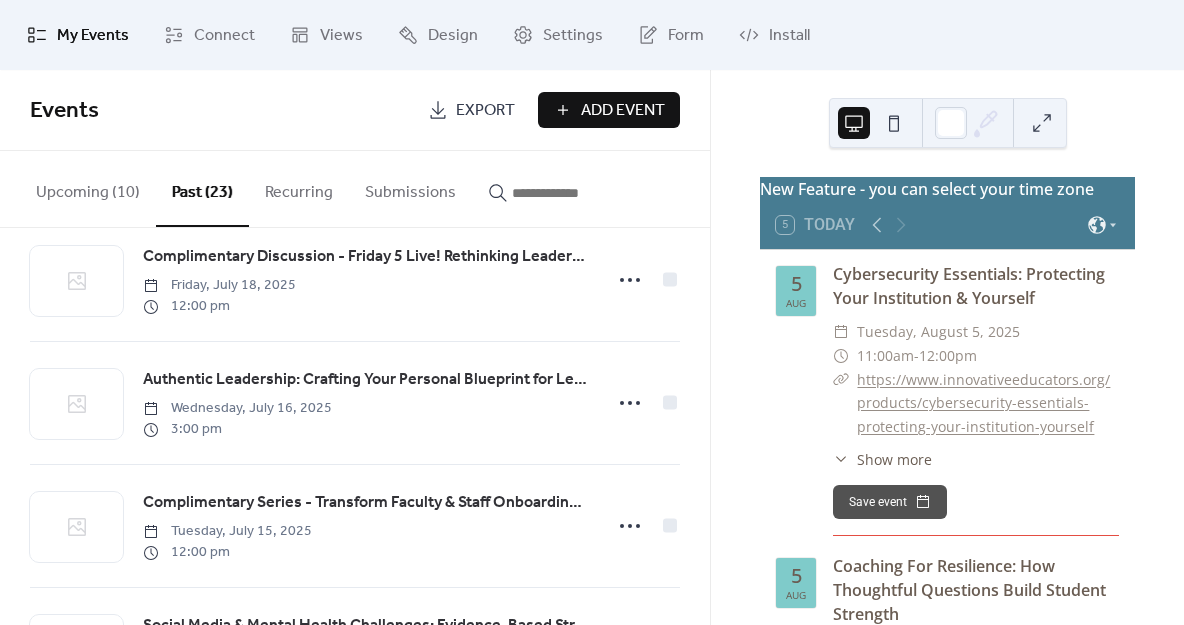 scroll, scrollTop: 661, scrollLeft: 0, axis: vertical 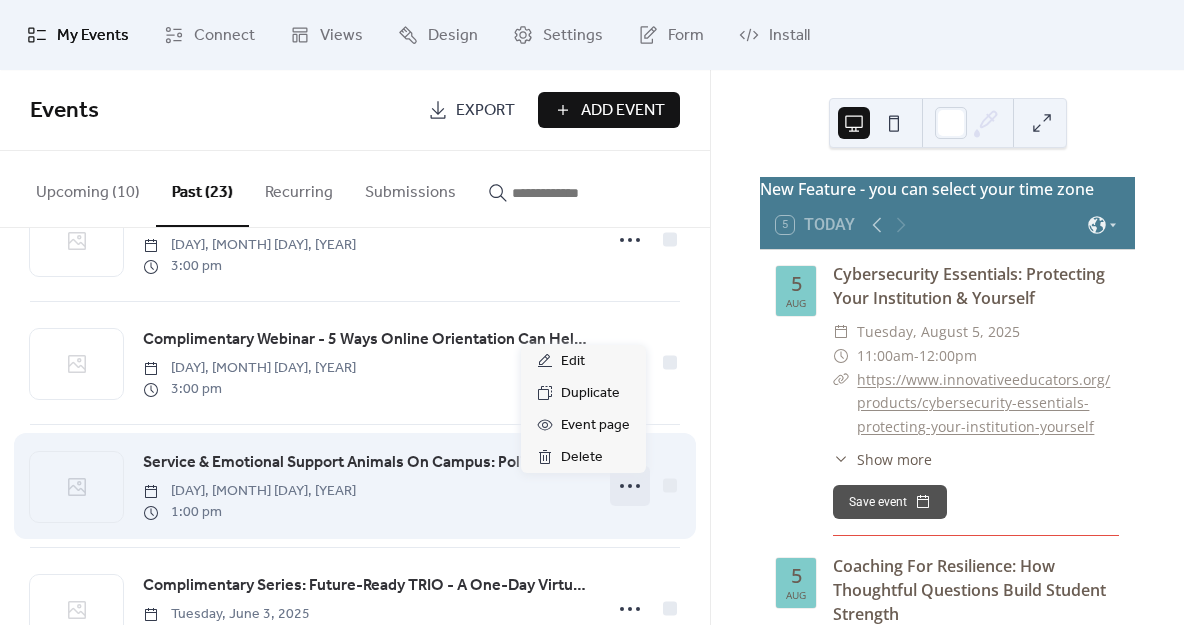 click 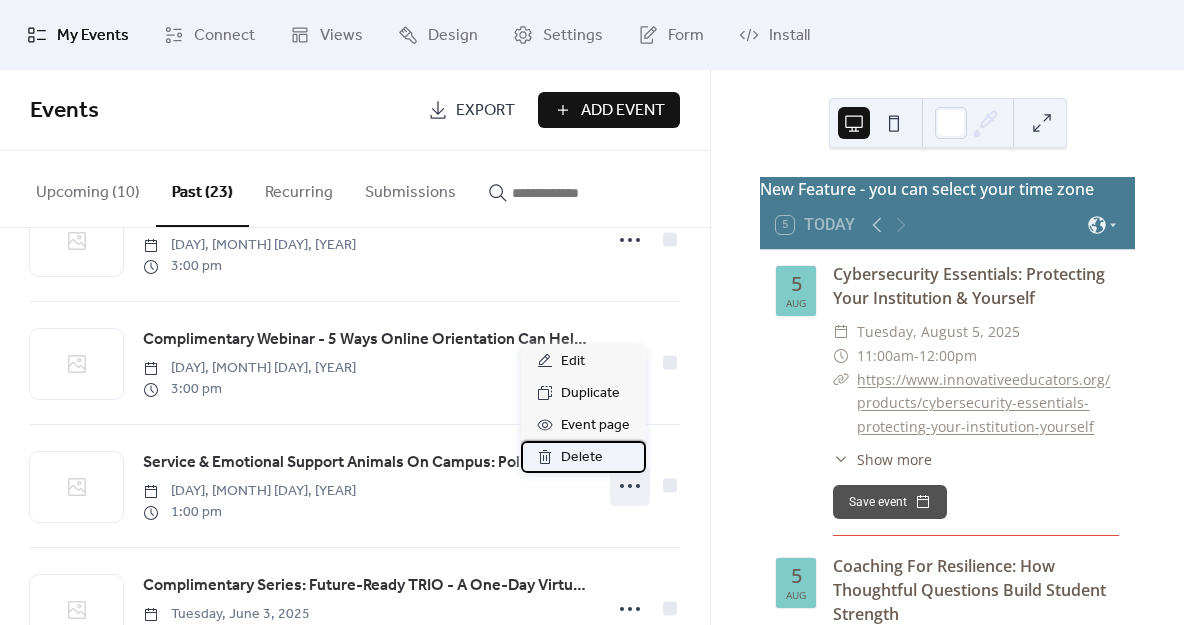 click on "Delete" at bounding box center [583, 457] 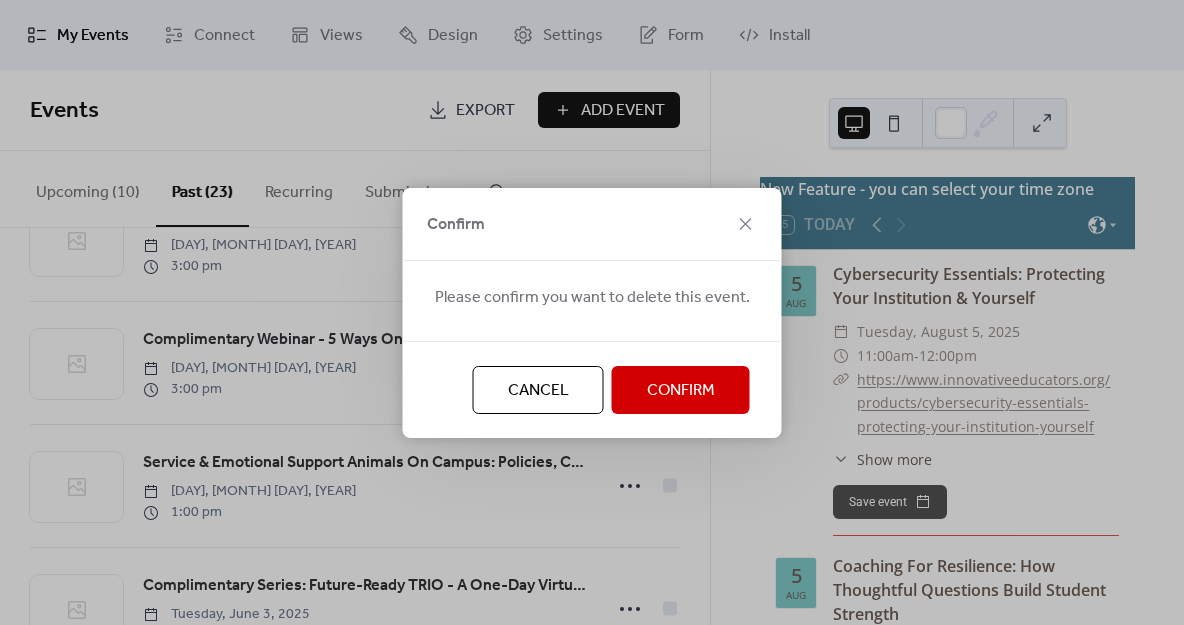 click on "Confirm" at bounding box center [681, 391] 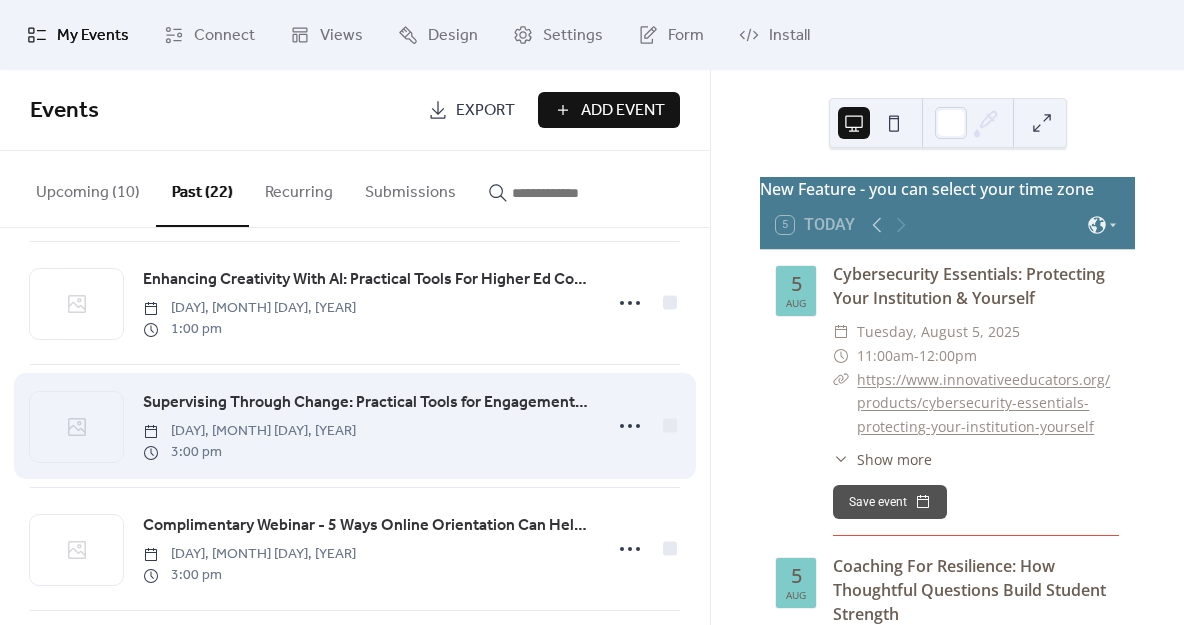 scroll, scrollTop: 1240, scrollLeft: 0, axis: vertical 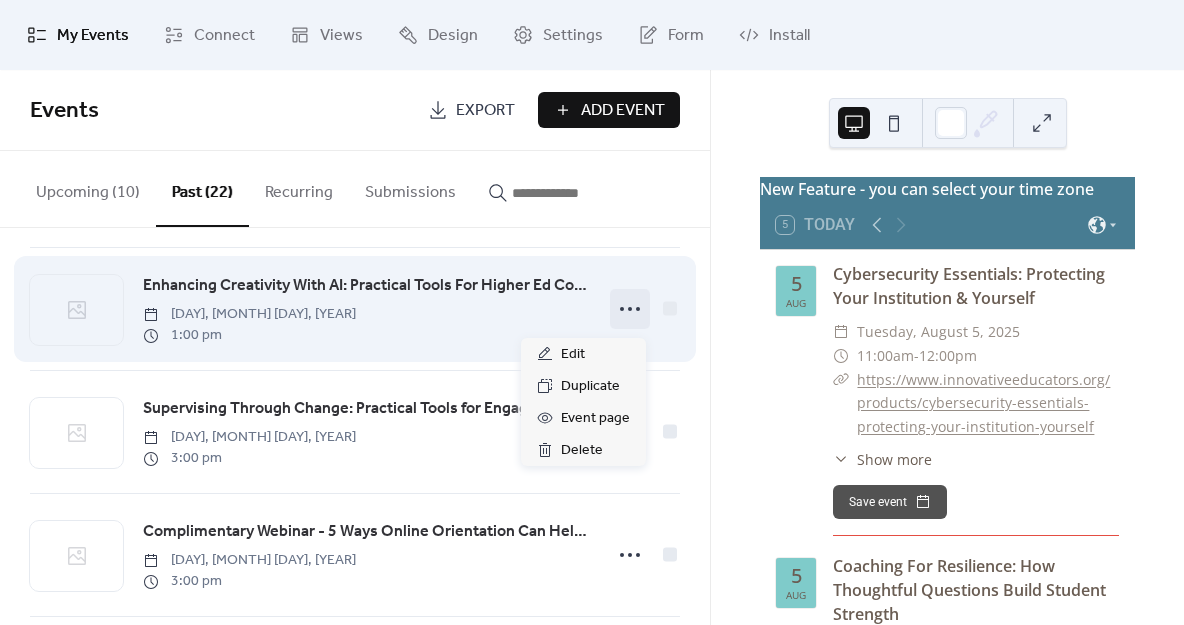 click 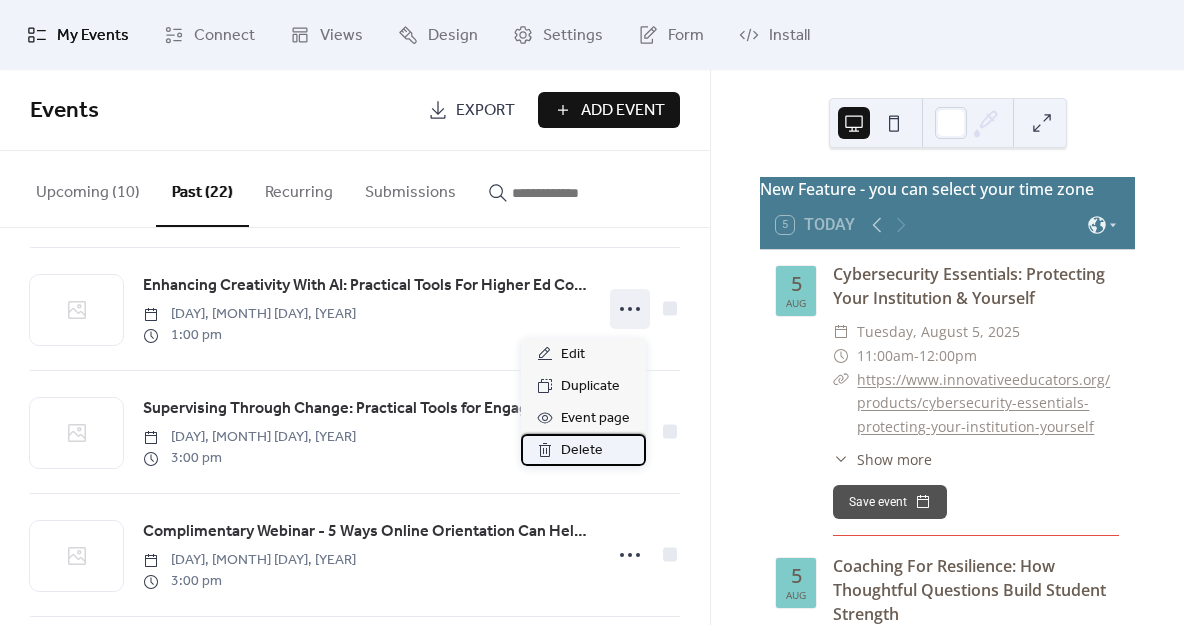 click on "Delete" at bounding box center [582, 451] 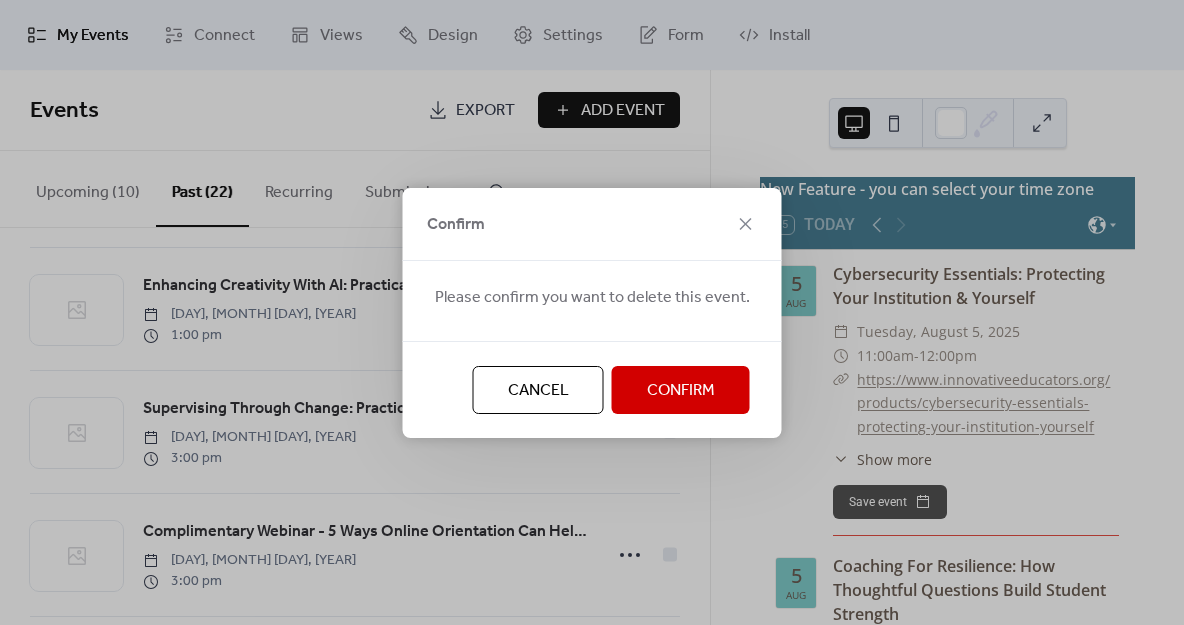 click on "Confirm" at bounding box center [681, 390] 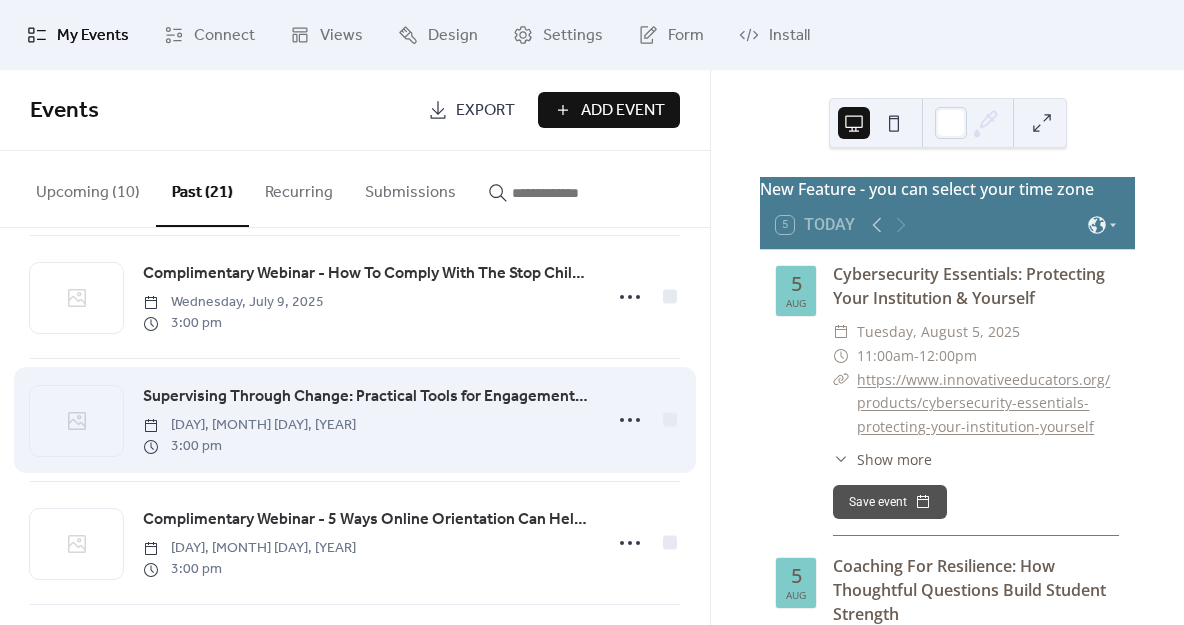 scroll, scrollTop: 1104, scrollLeft: 0, axis: vertical 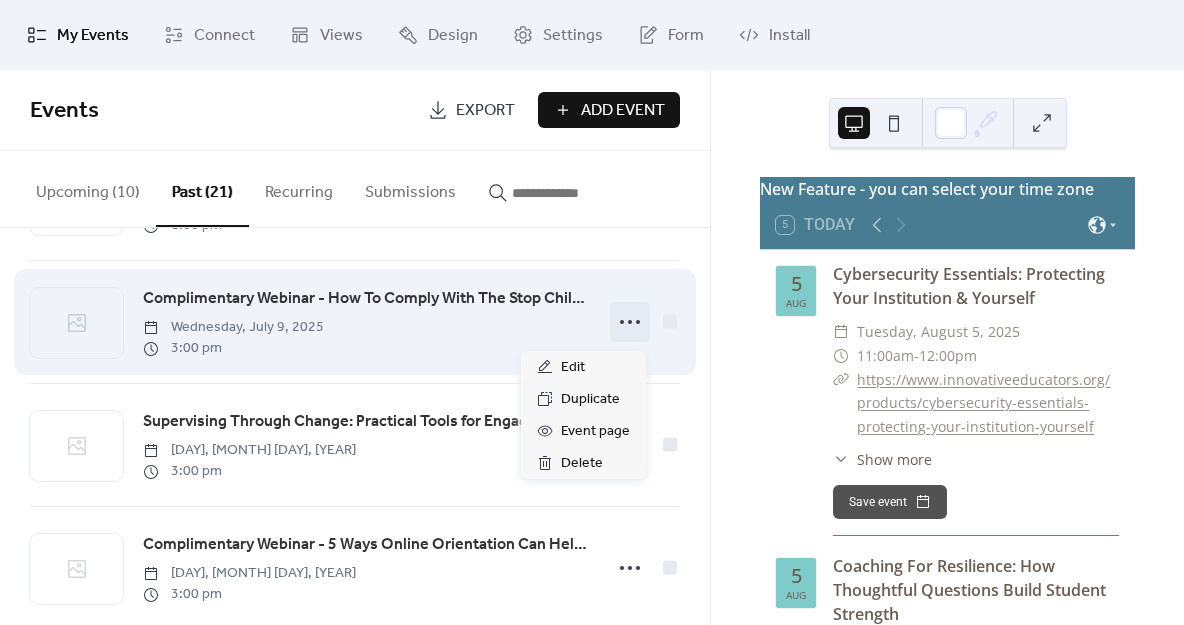 click 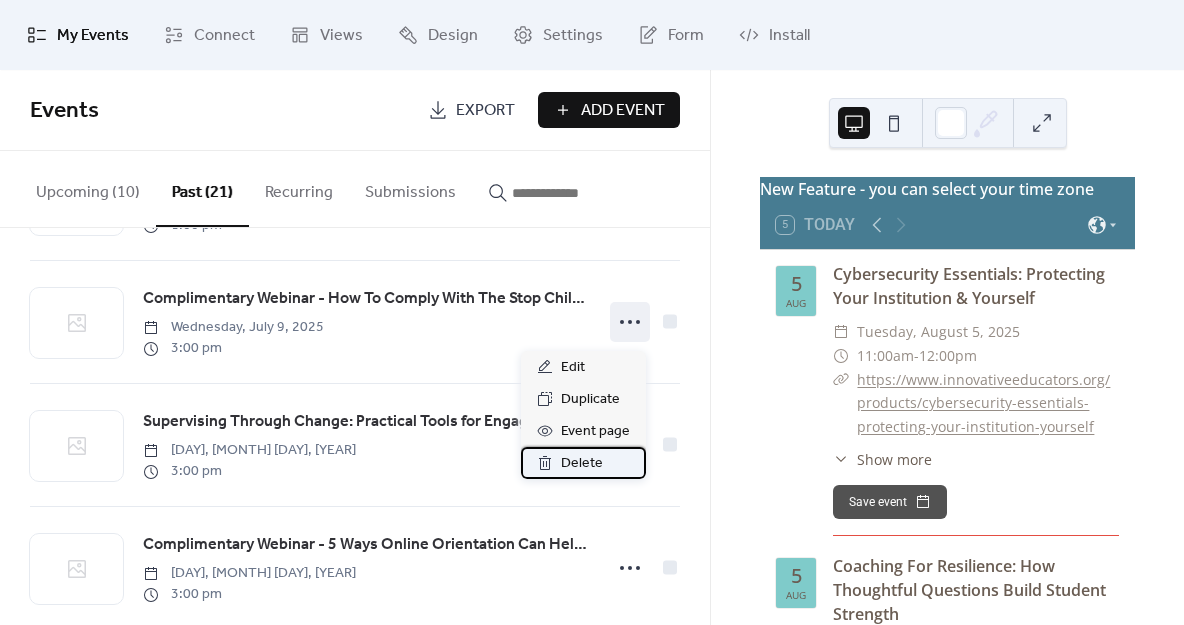 click on "Delete" at bounding box center [582, 464] 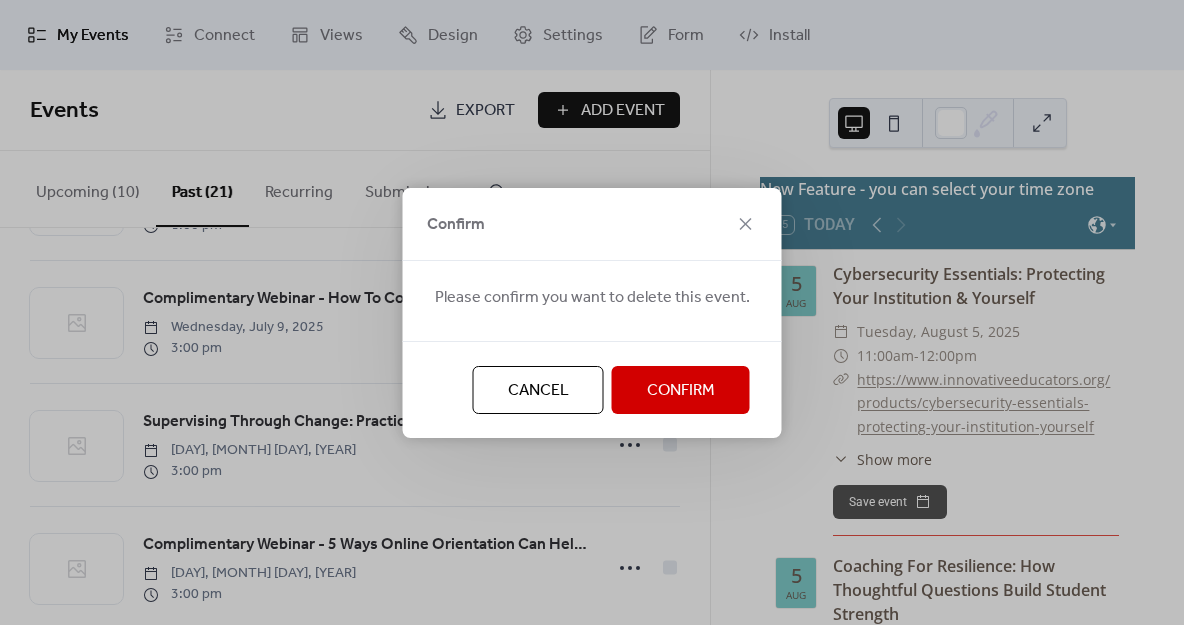click on "Confirm" at bounding box center (681, 391) 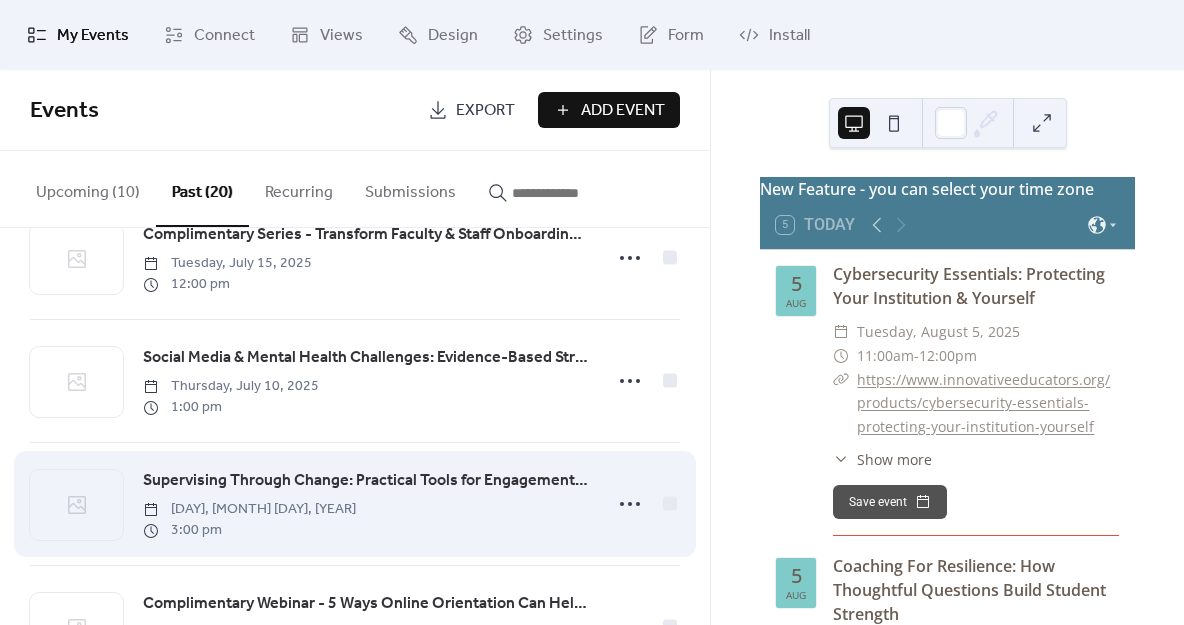scroll, scrollTop: 917, scrollLeft: 0, axis: vertical 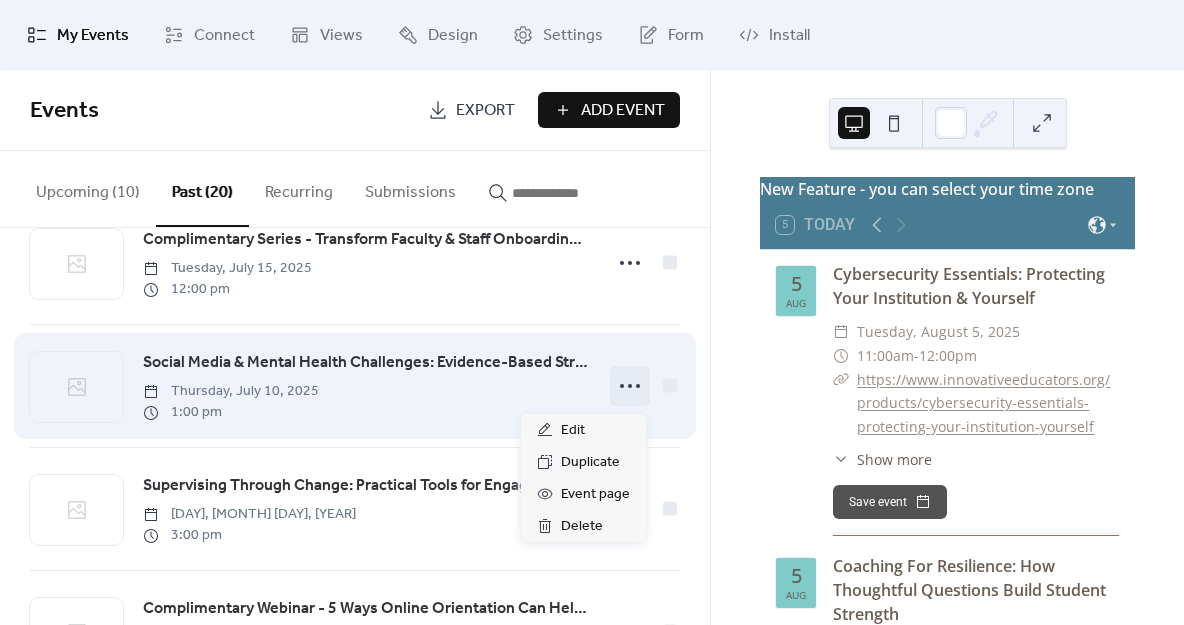 click 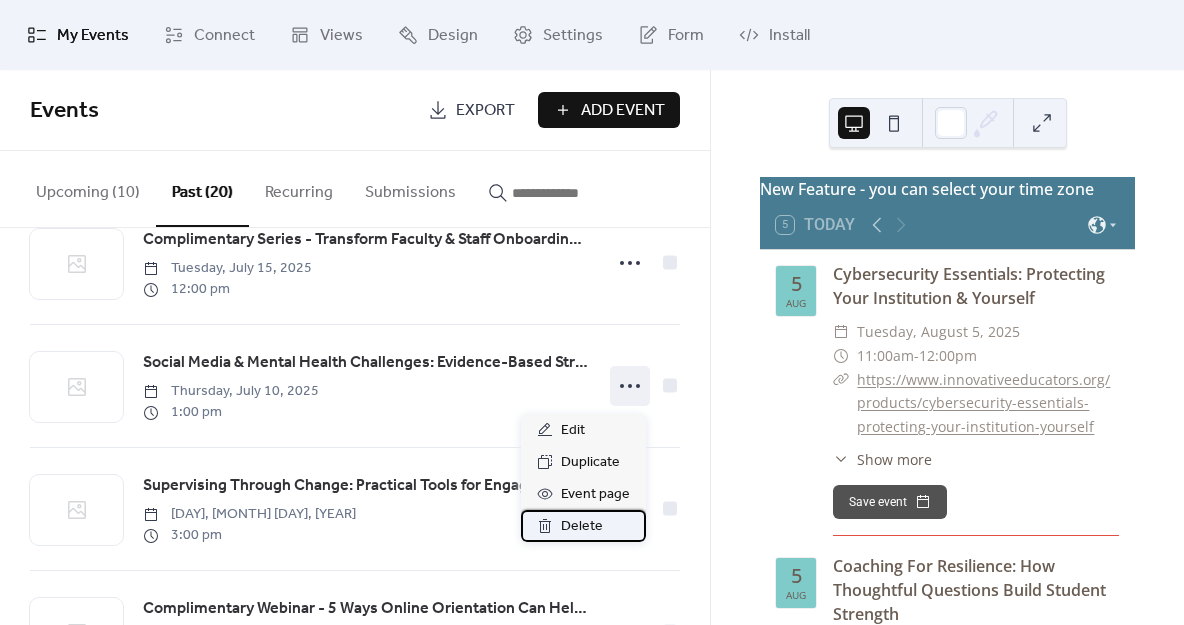 click on "Delete" at bounding box center (582, 527) 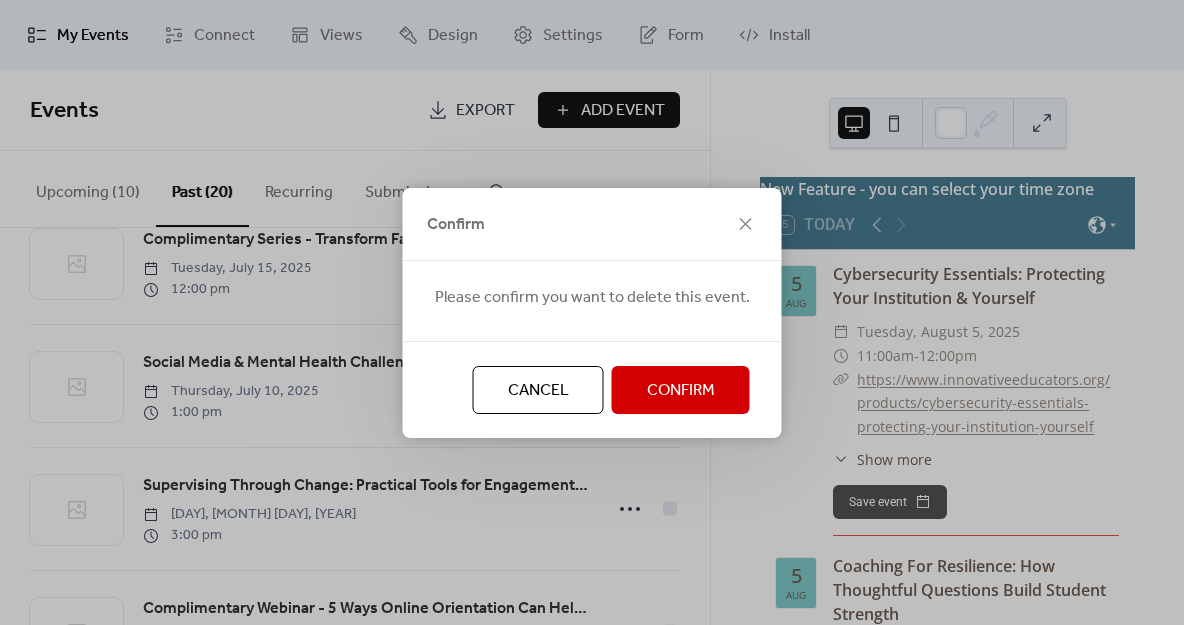 click on "Confirm" at bounding box center (681, 391) 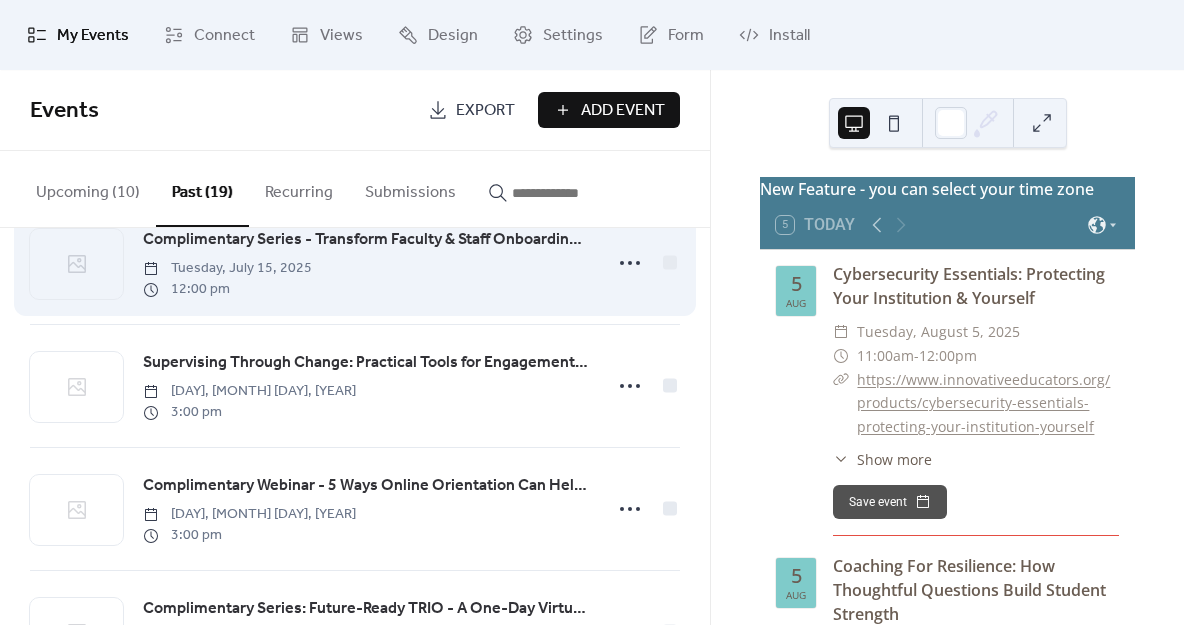 scroll, scrollTop: 894, scrollLeft: 0, axis: vertical 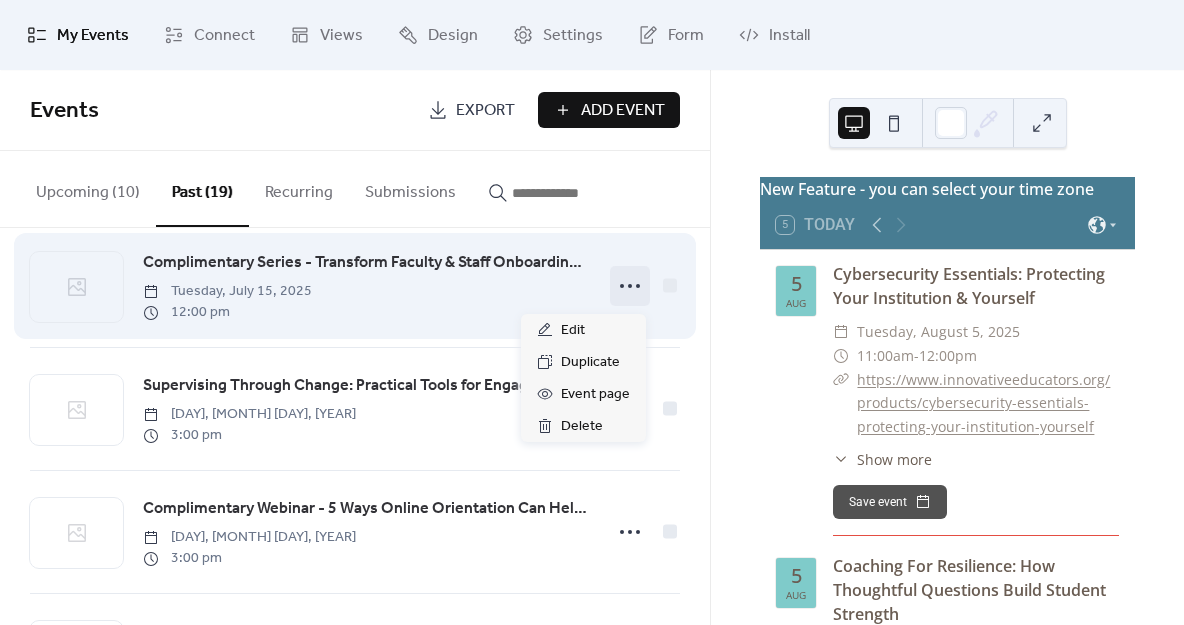 click 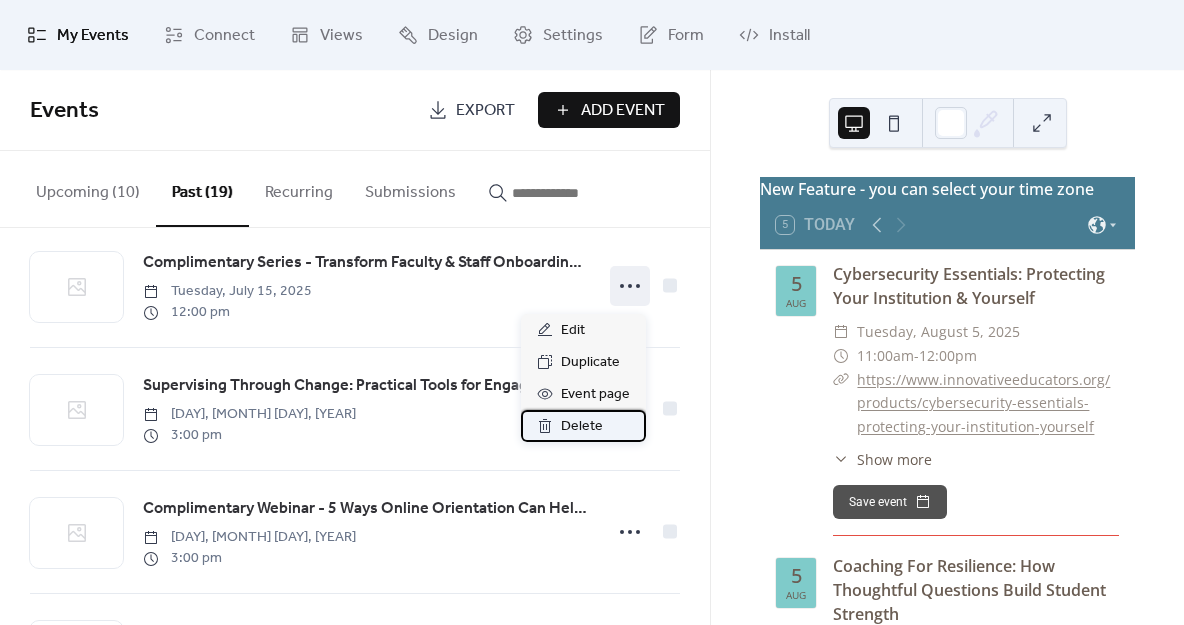 click on "Delete" at bounding box center [582, 427] 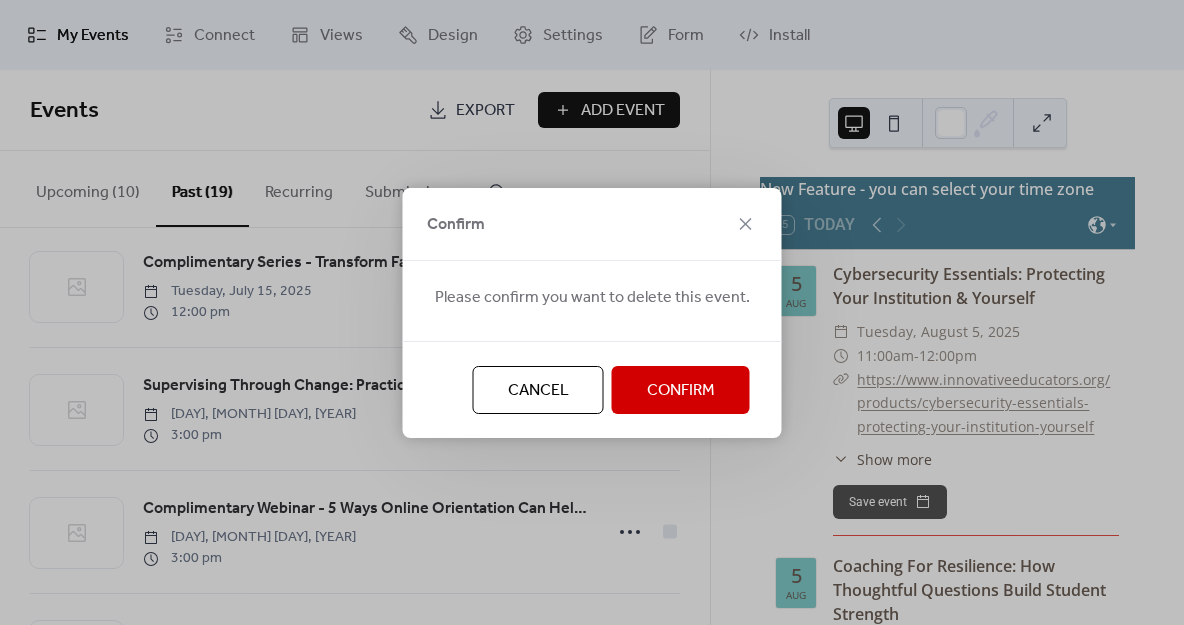 click on "Confirm" at bounding box center [681, 391] 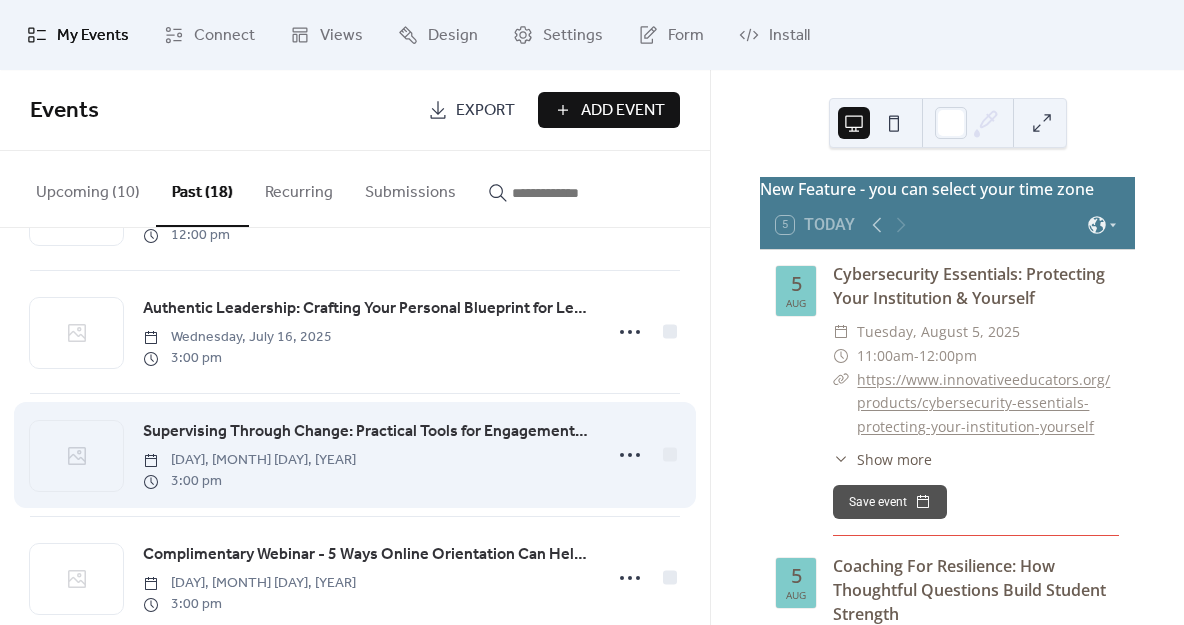 scroll, scrollTop: 699, scrollLeft: 0, axis: vertical 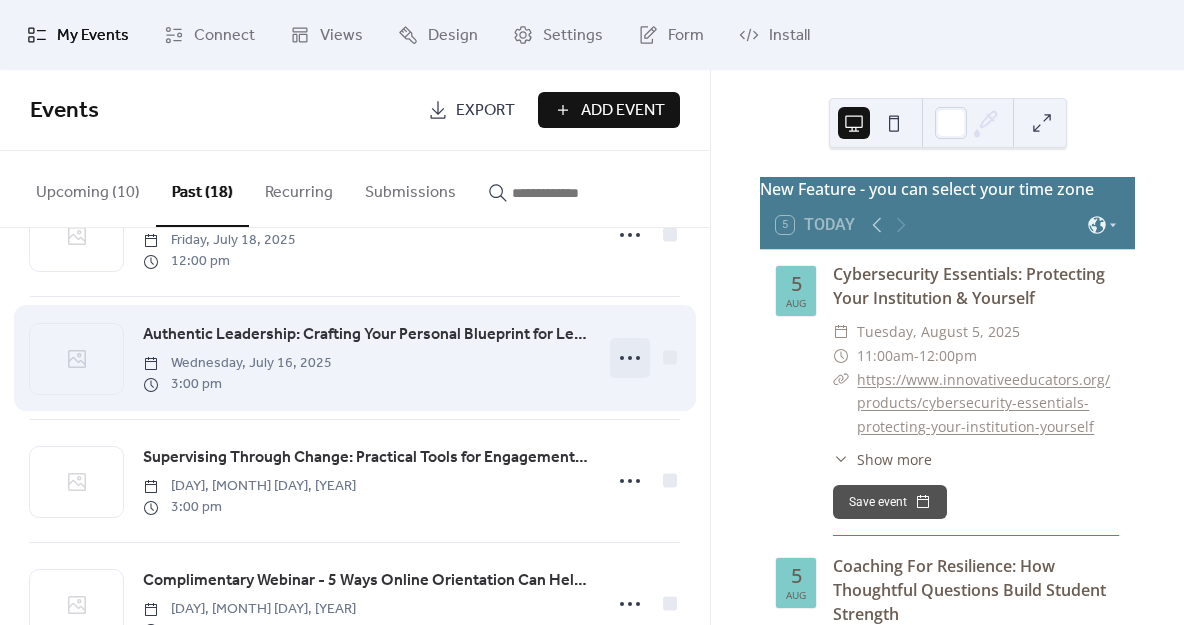 click 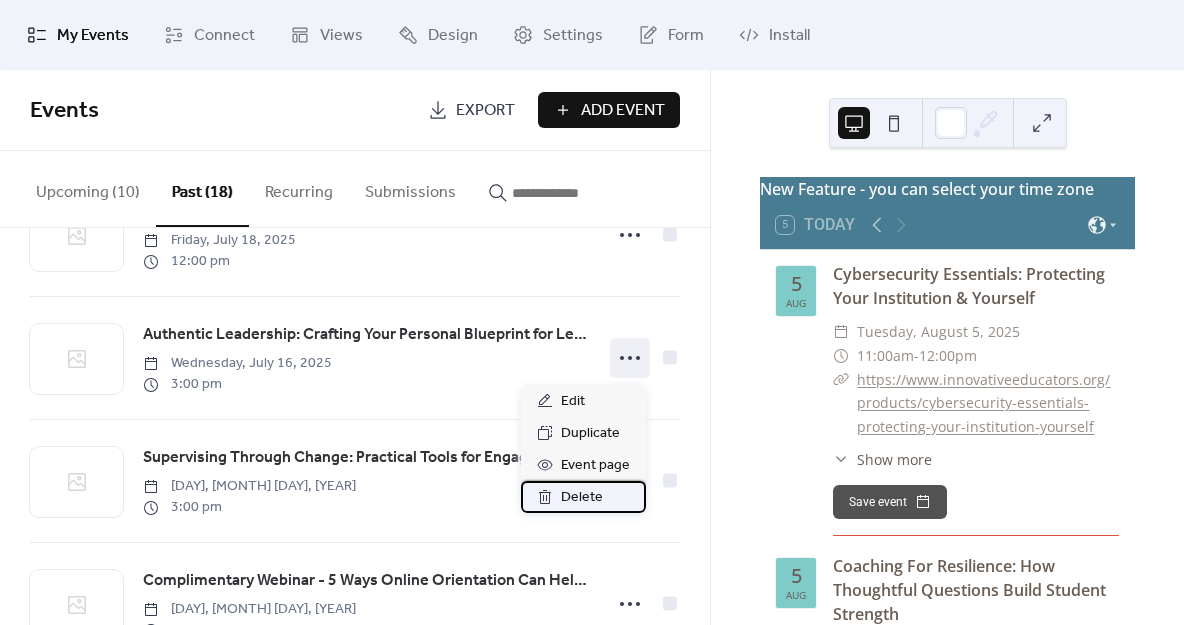 click on "Delete" at bounding box center [582, 498] 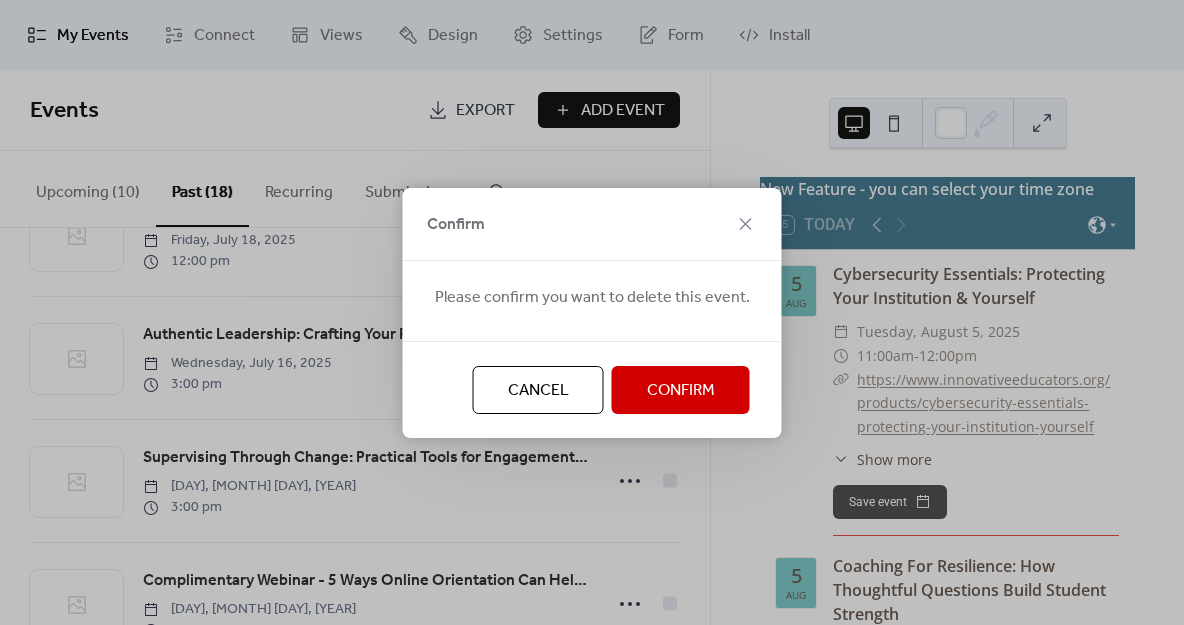 click on "Confirm" at bounding box center [681, 391] 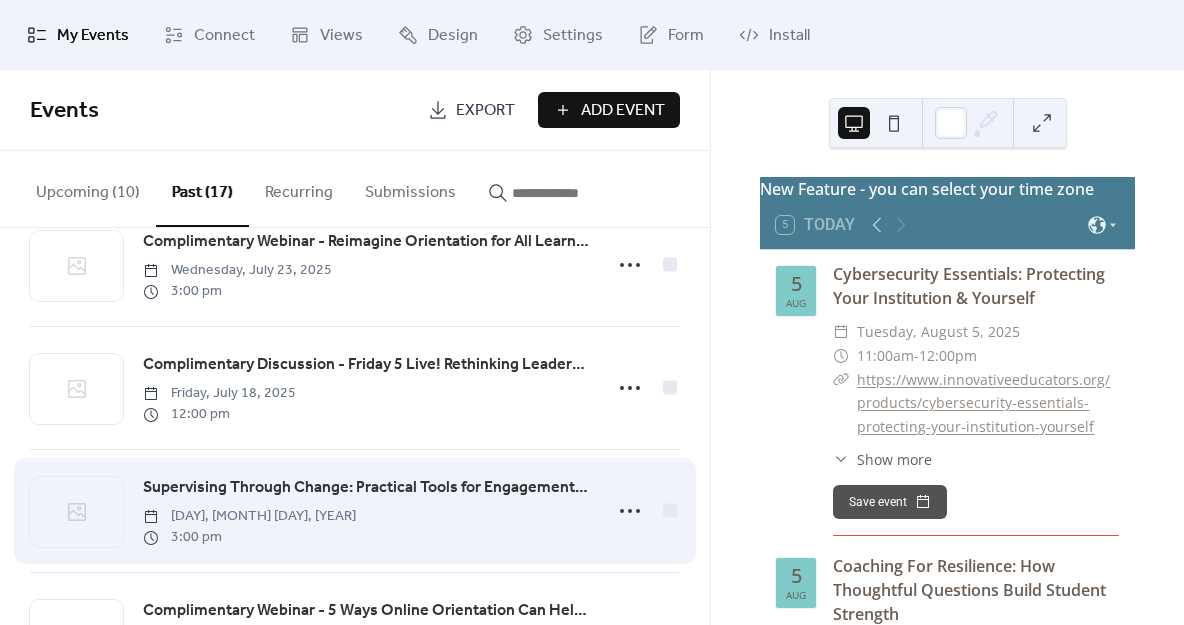 scroll, scrollTop: 547, scrollLeft: 0, axis: vertical 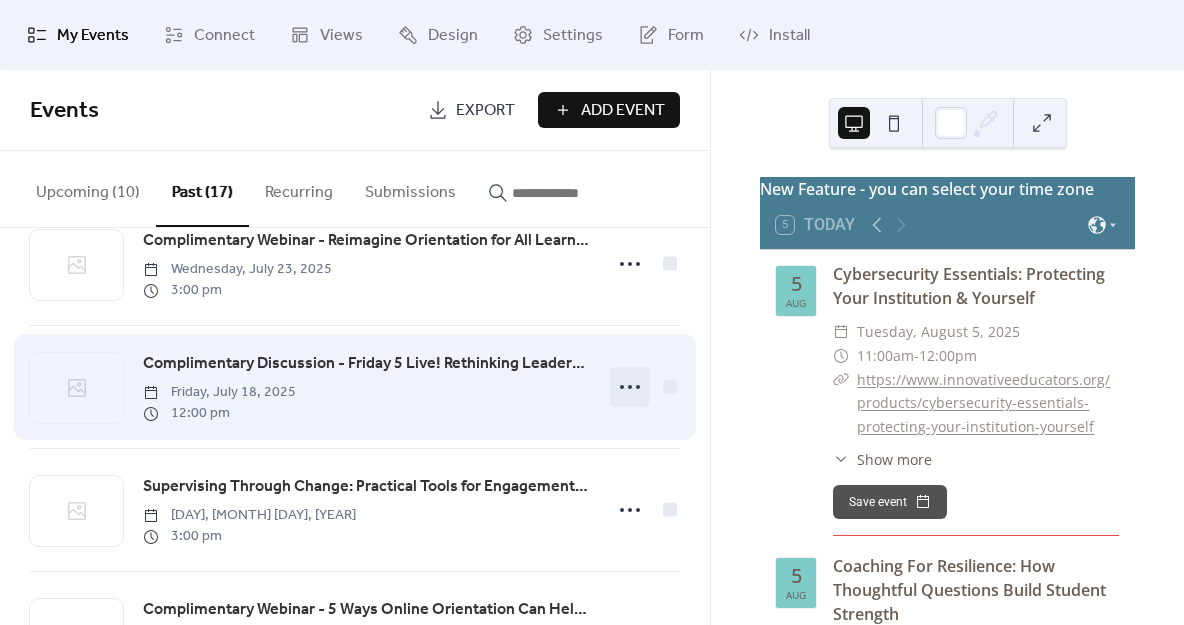 click 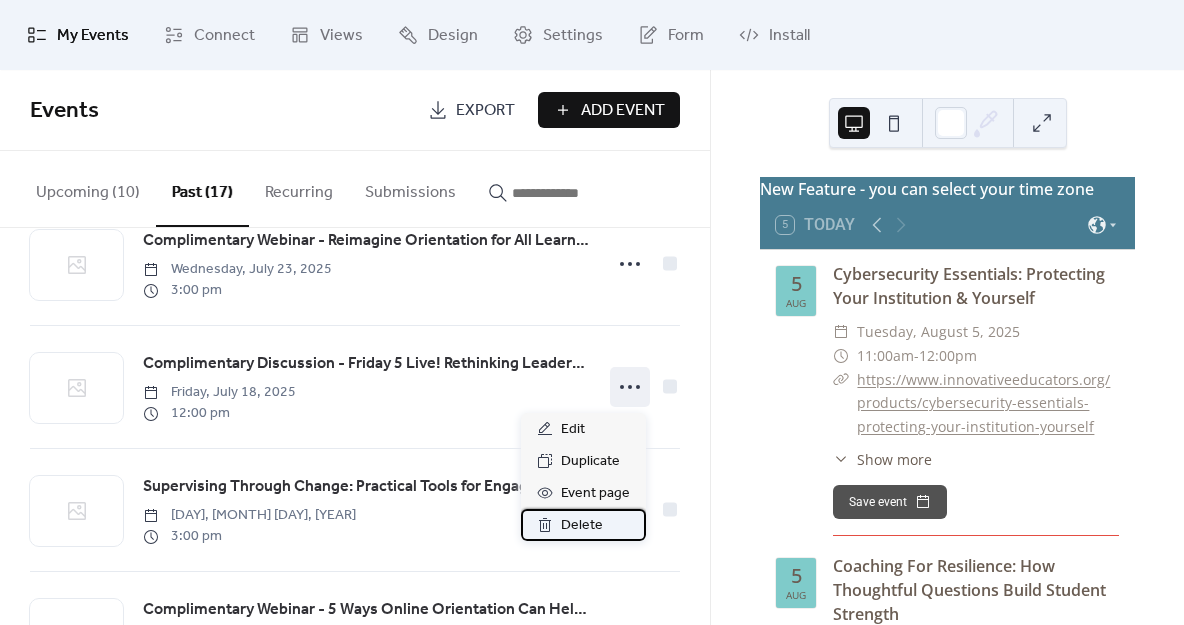 click on "Delete" at bounding box center [582, 526] 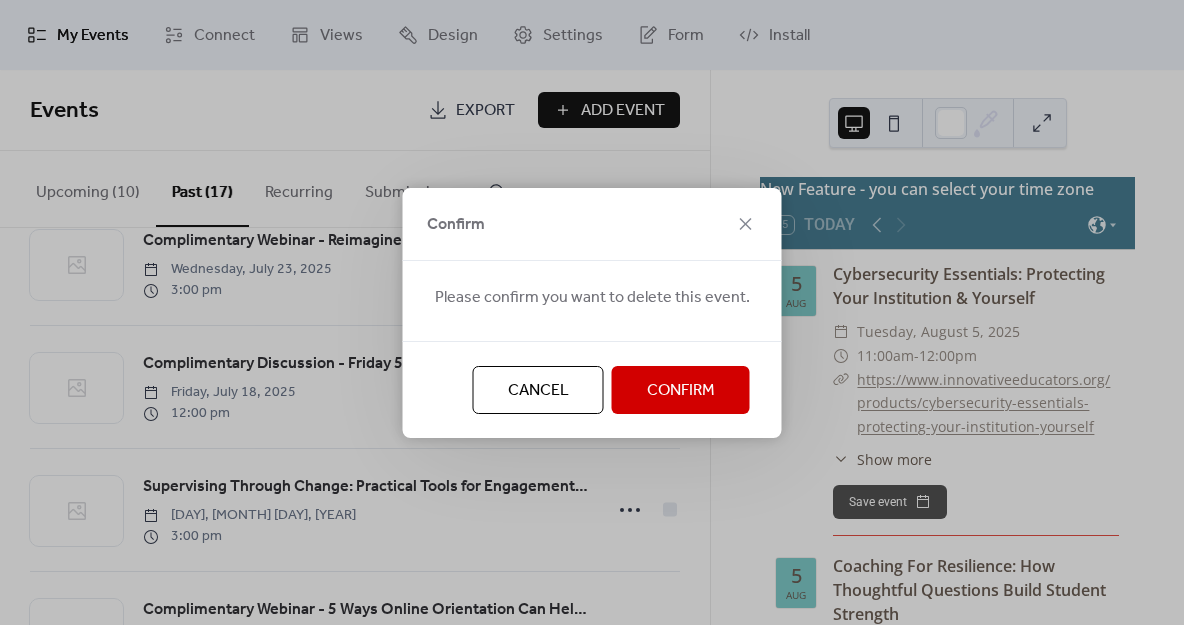 click on "Confirm" at bounding box center [681, 391] 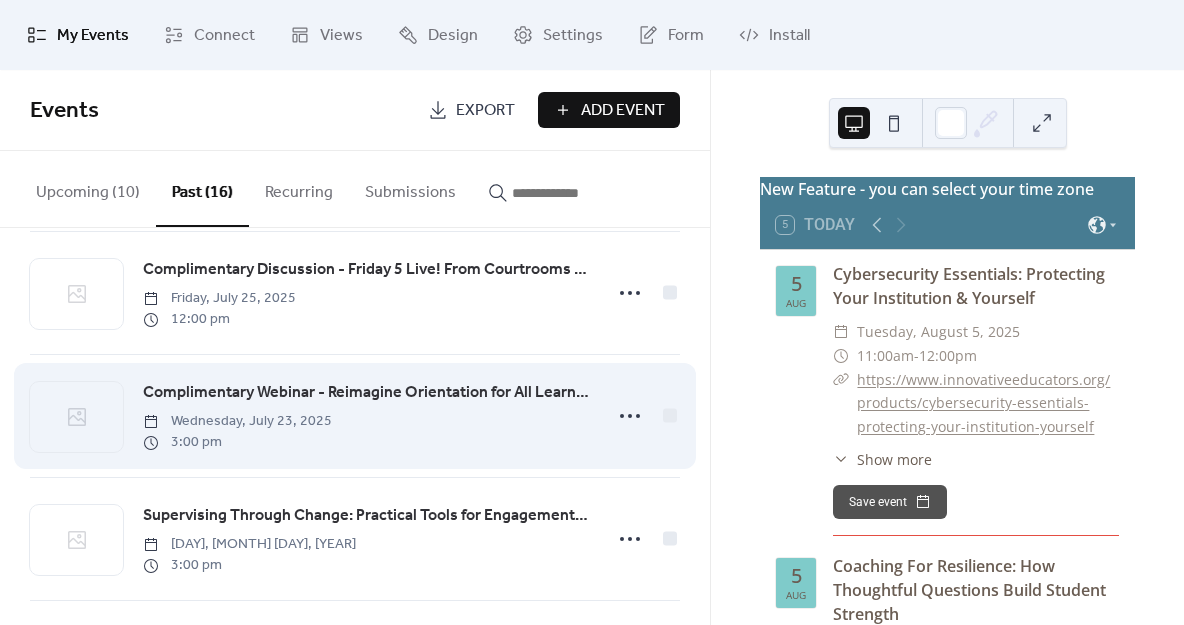 scroll, scrollTop: 398, scrollLeft: 0, axis: vertical 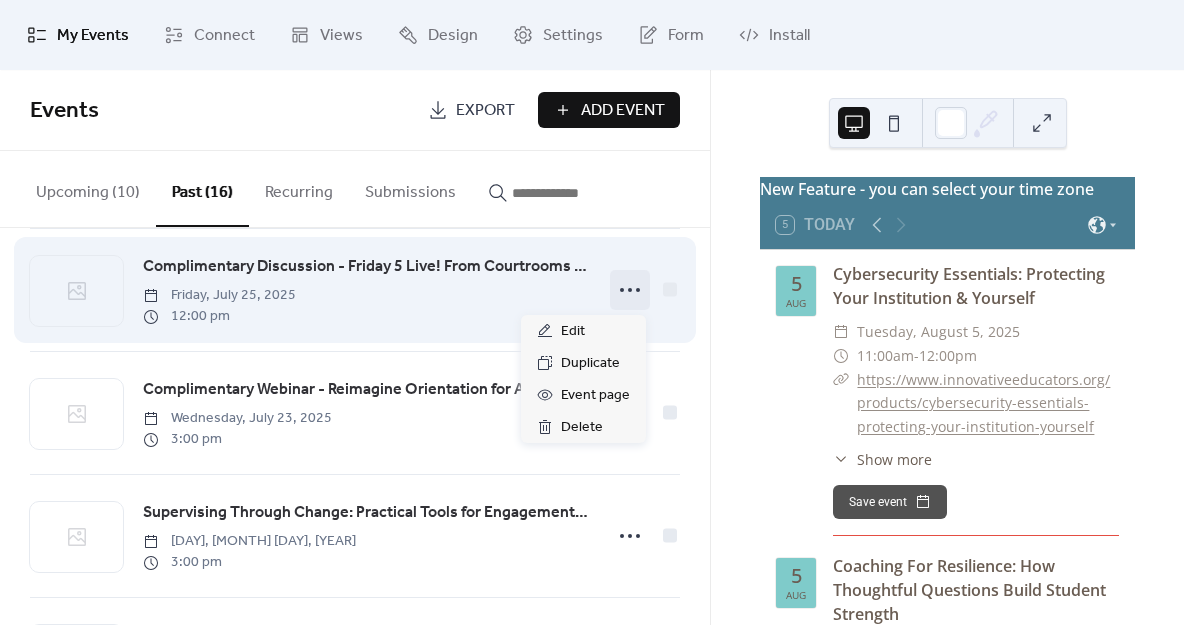 click 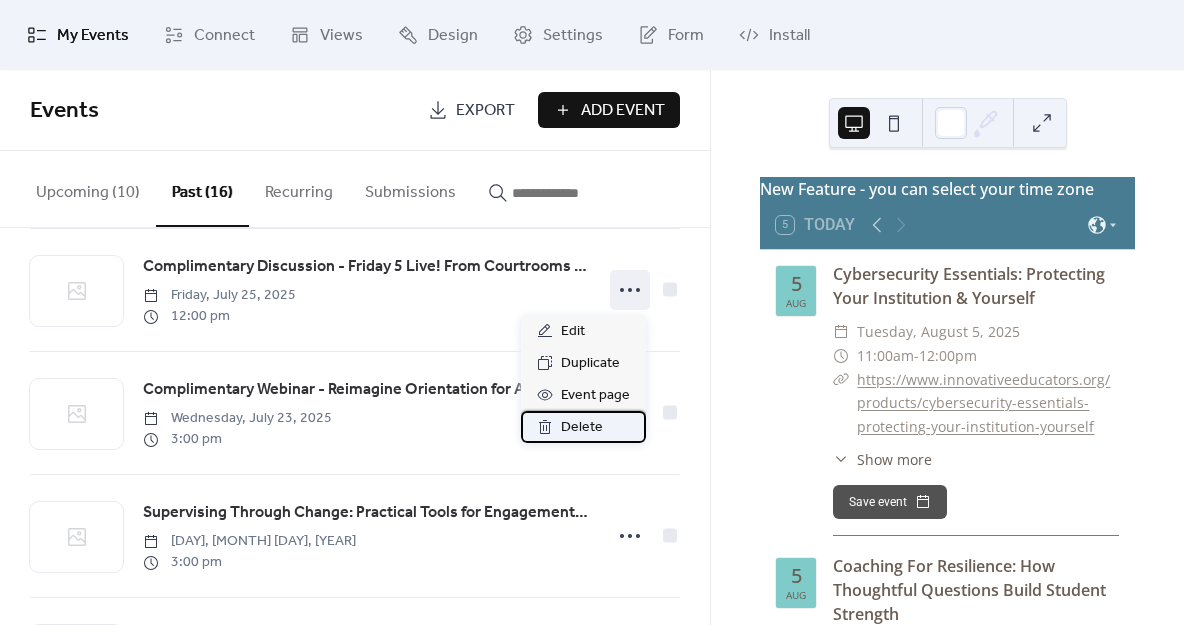 click on "Delete" at bounding box center (582, 428) 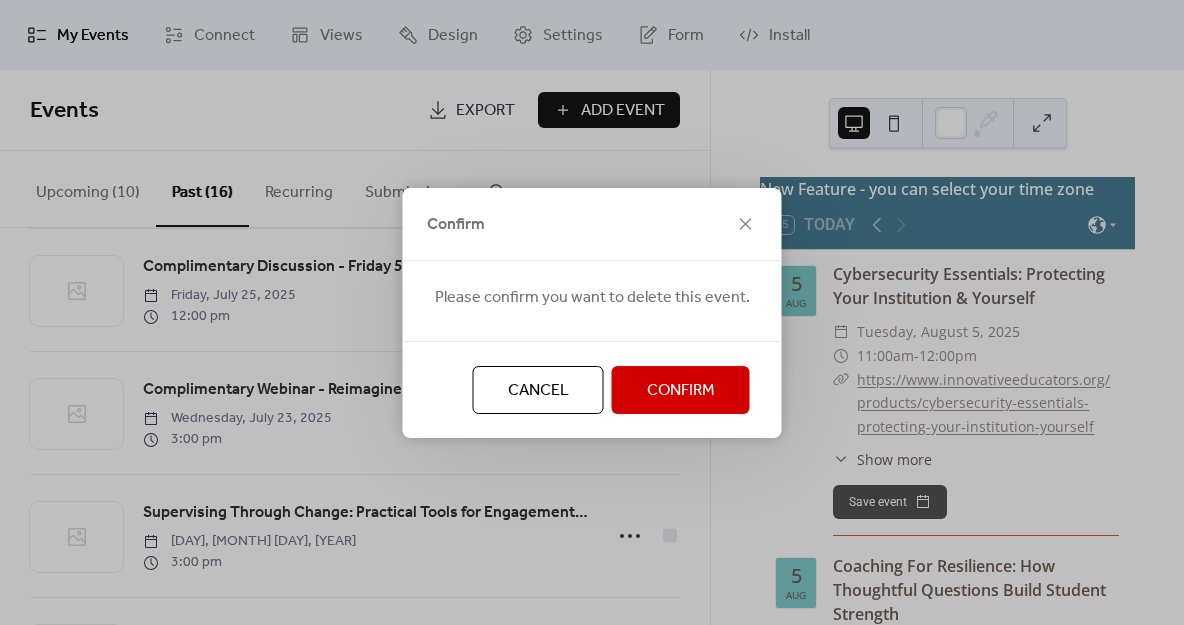 click on "Confirm" at bounding box center [681, 391] 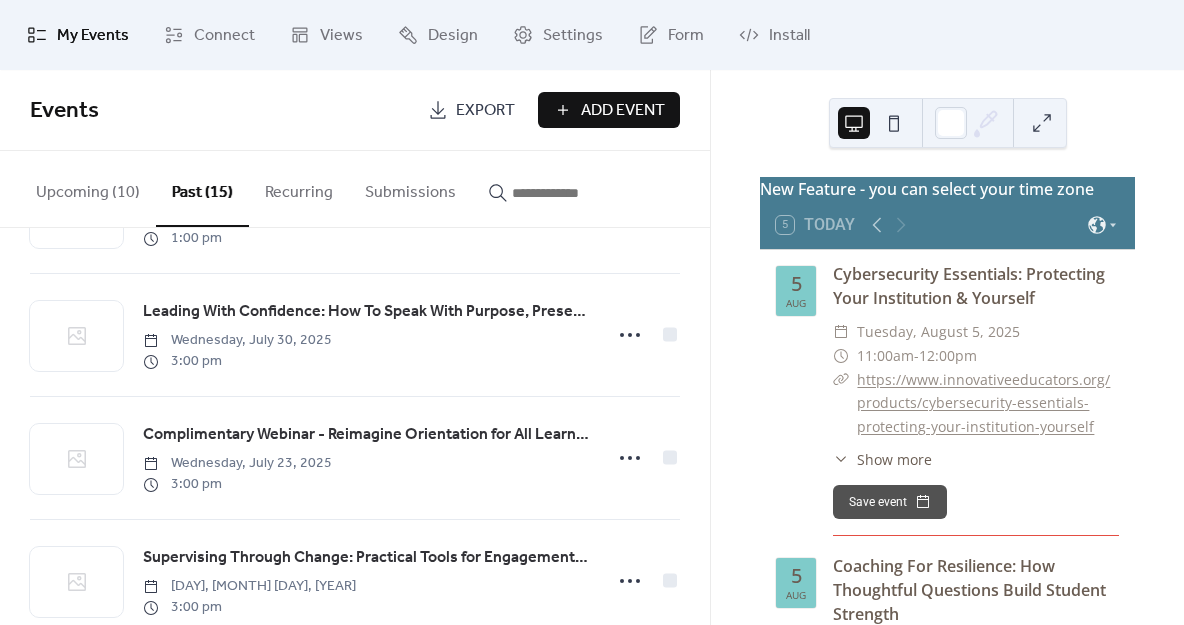 scroll, scrollTop: 229, scrollLeft: 0, axis: vertical 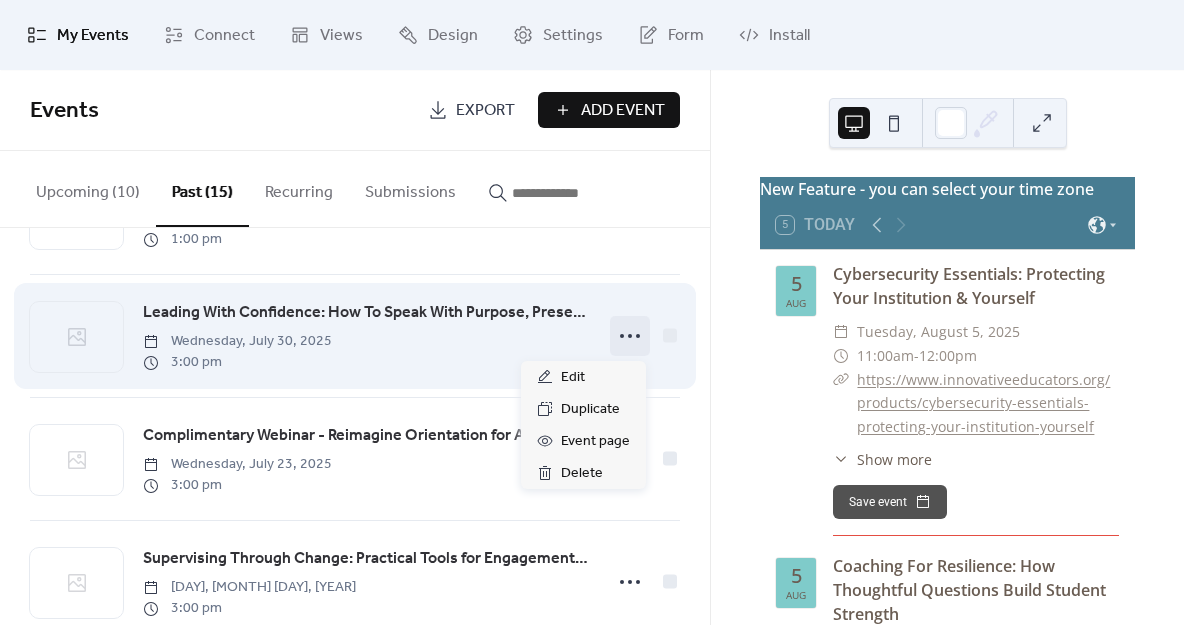click 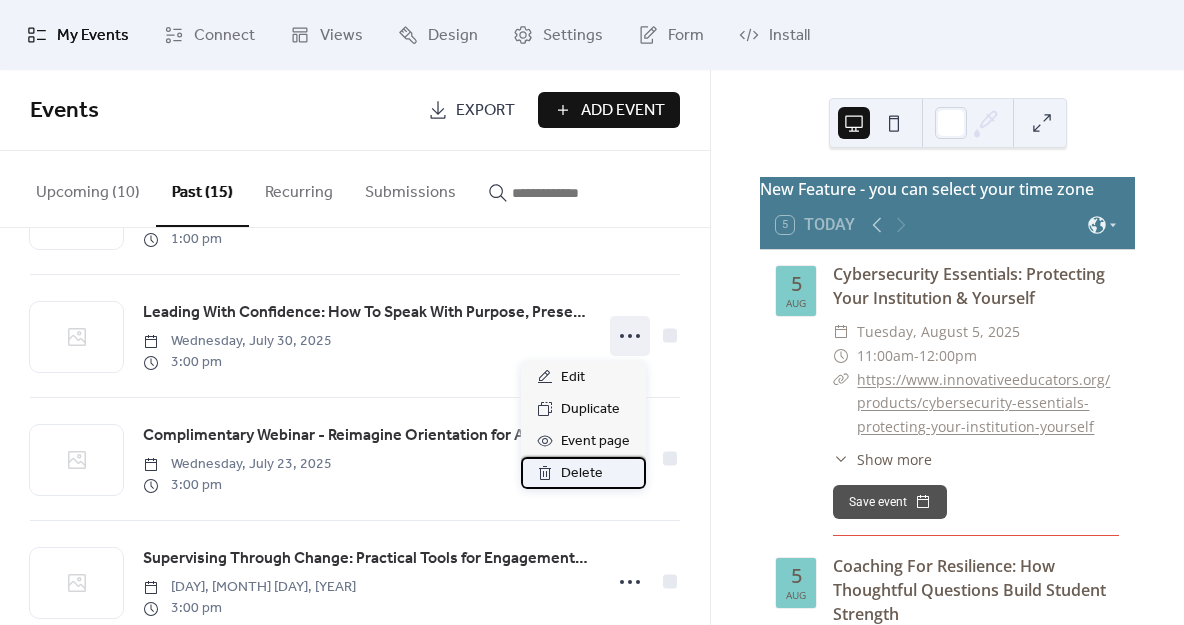 click on "Delete" at bounding box center [582, 474] 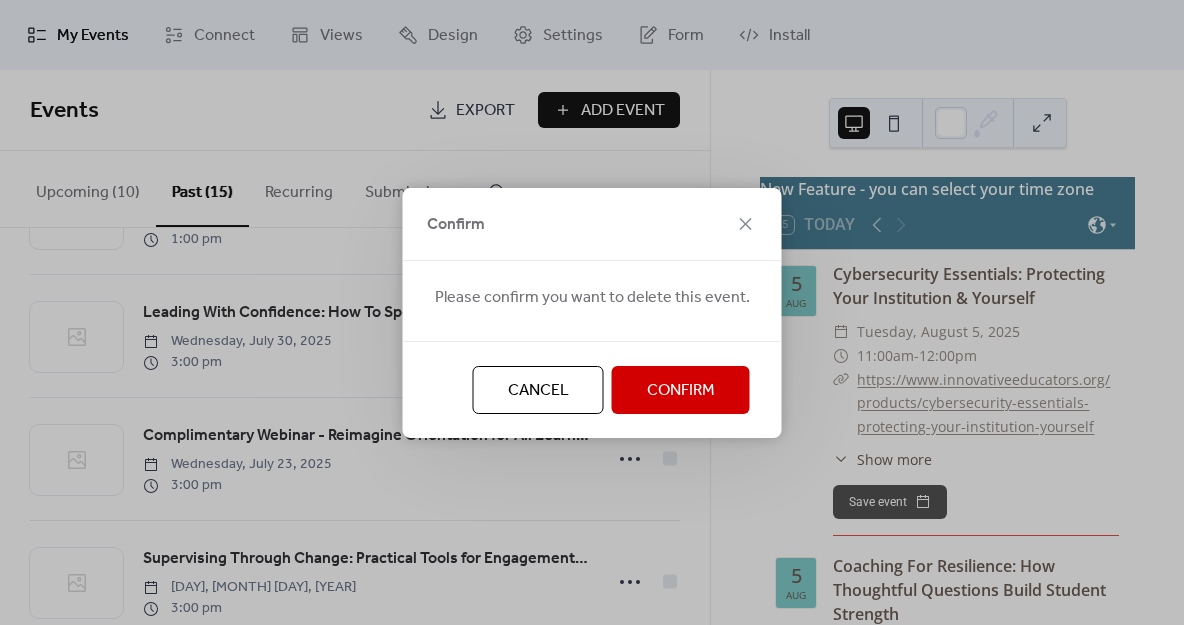 click on "Confirm" at bounding box center (681, 391) 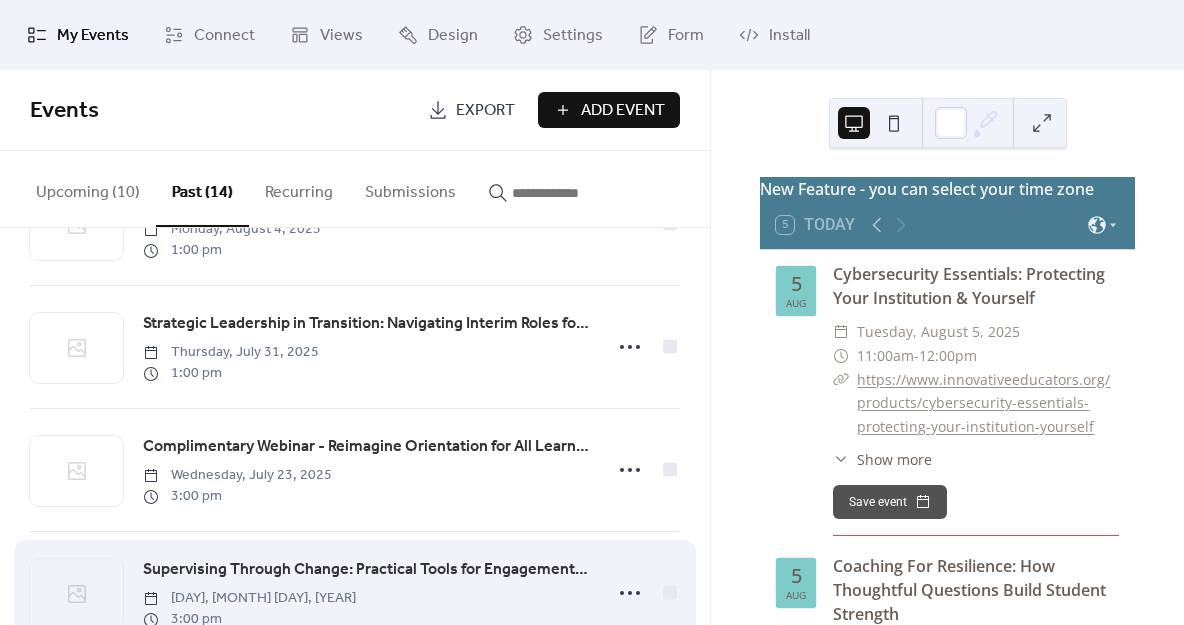 scroll, scrollTop: 92, scrollLeft: 0, axis: vertical 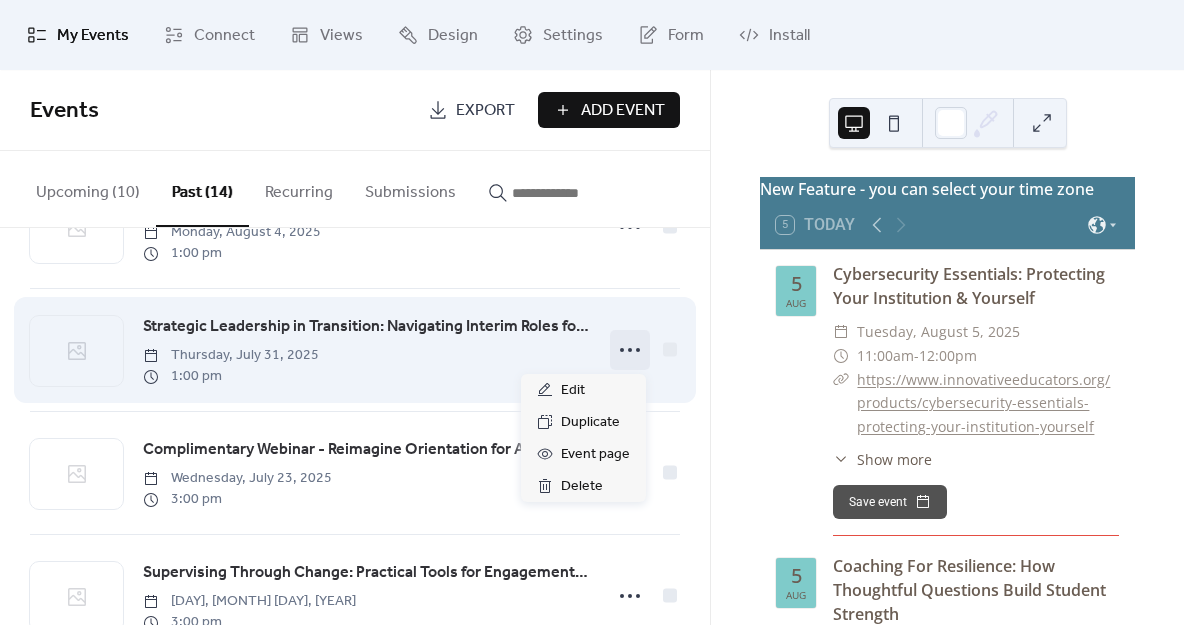 click 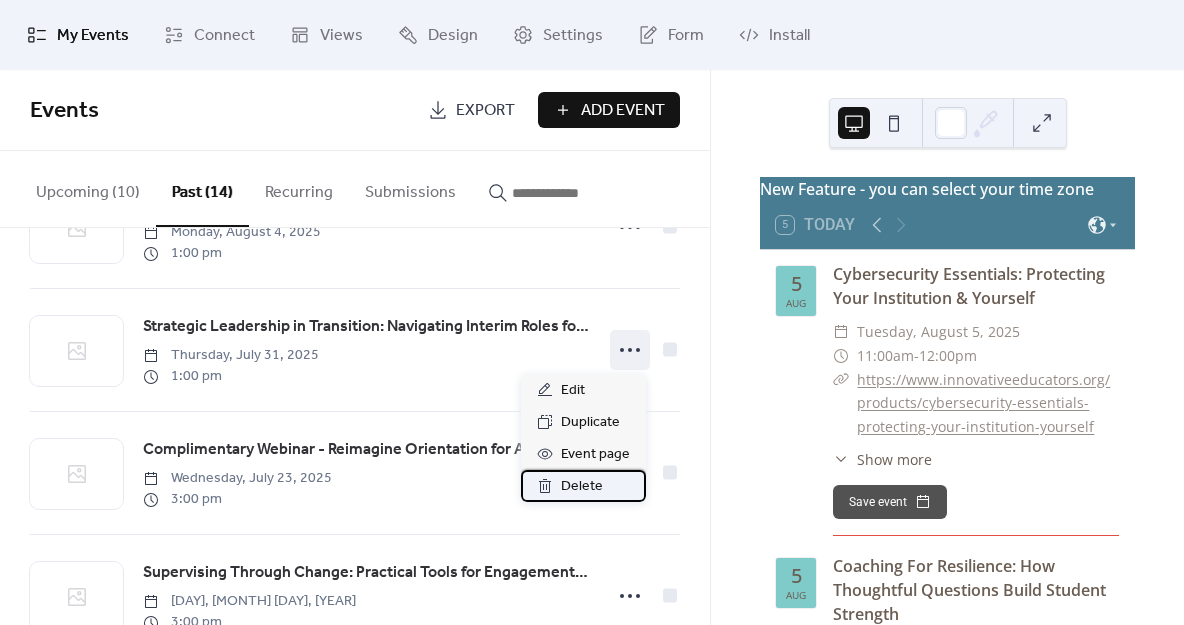 click on "Delete" at bounding box center (582, 487) 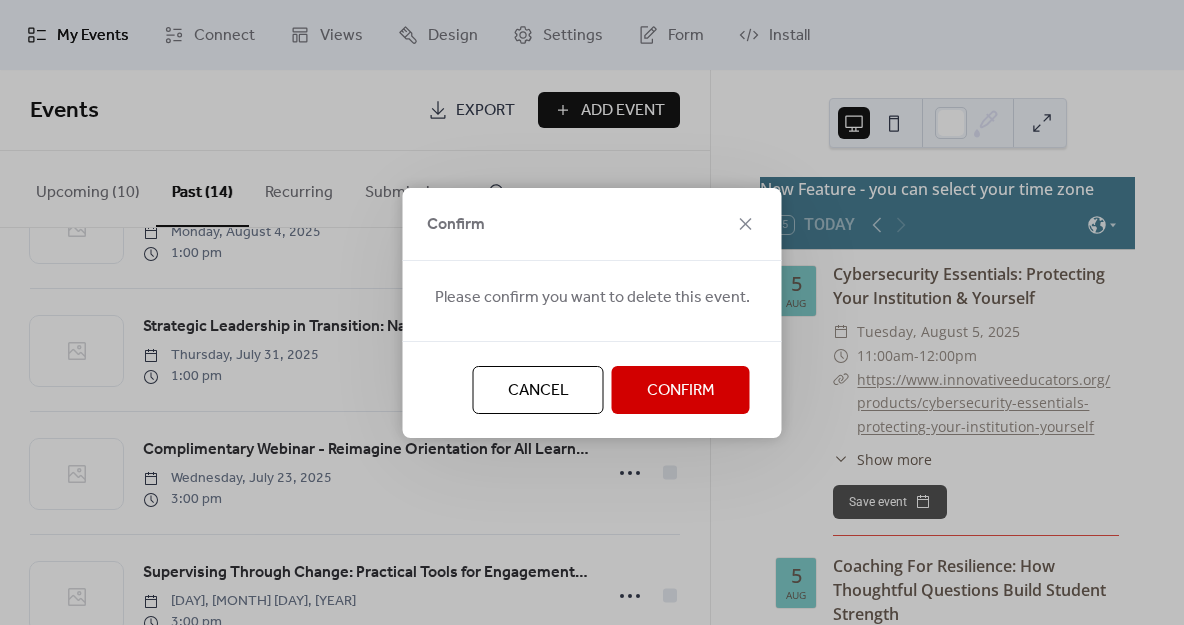 click on "Confirm" at bounding box center [681, 391] 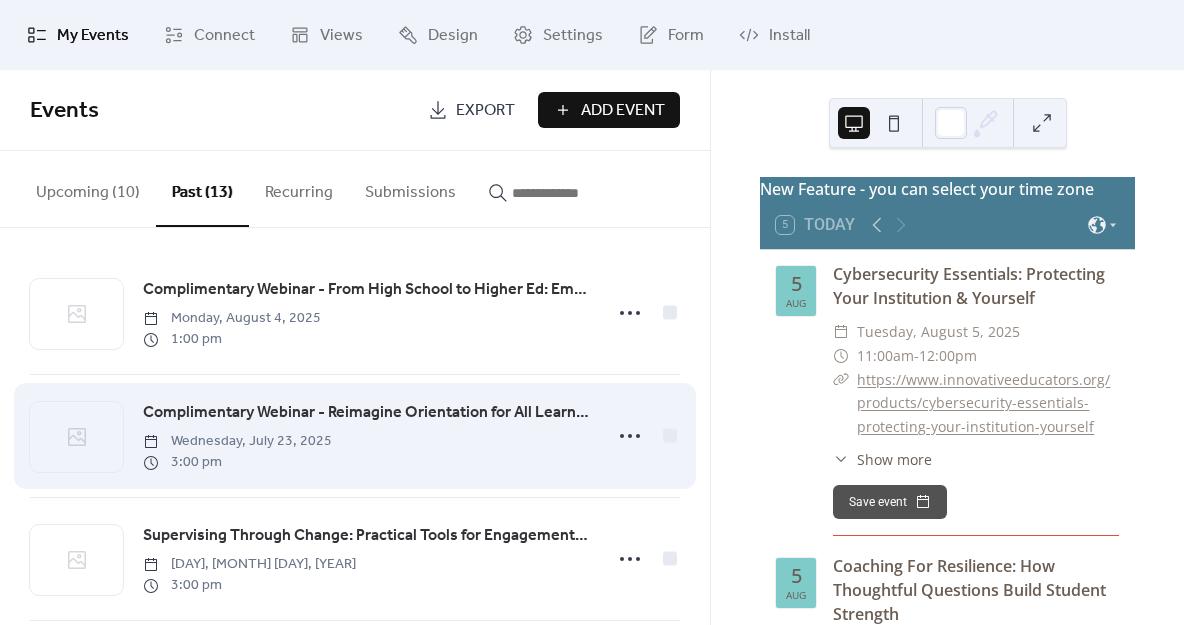 scroll, scrollTop: 0, scrollLeft: 0, axis: both 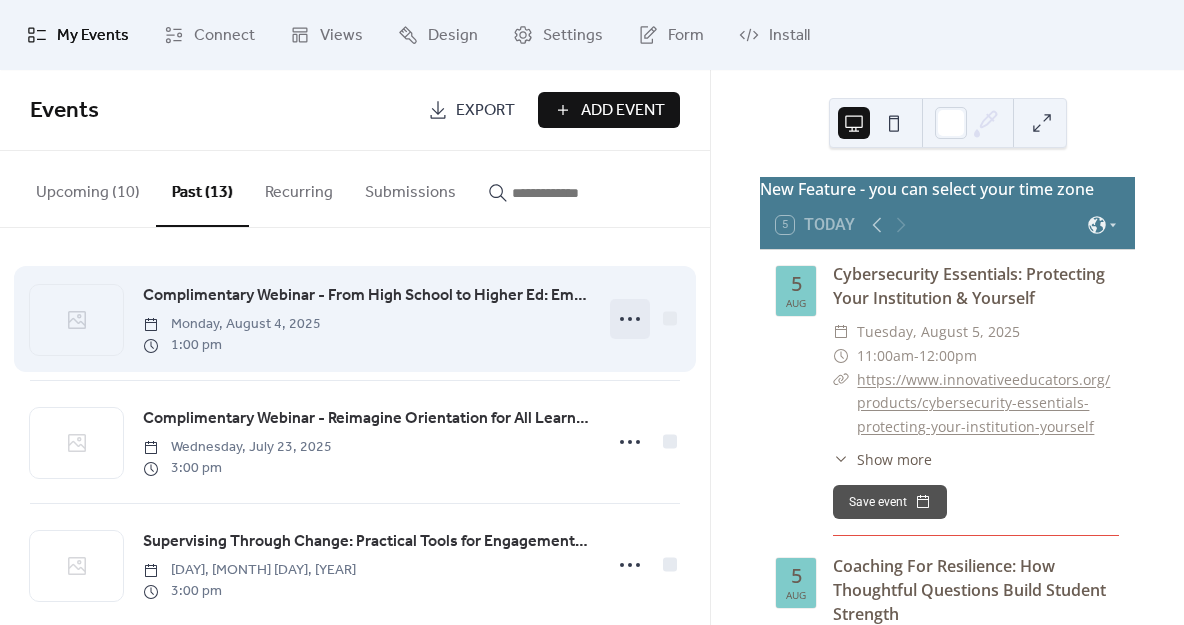 click 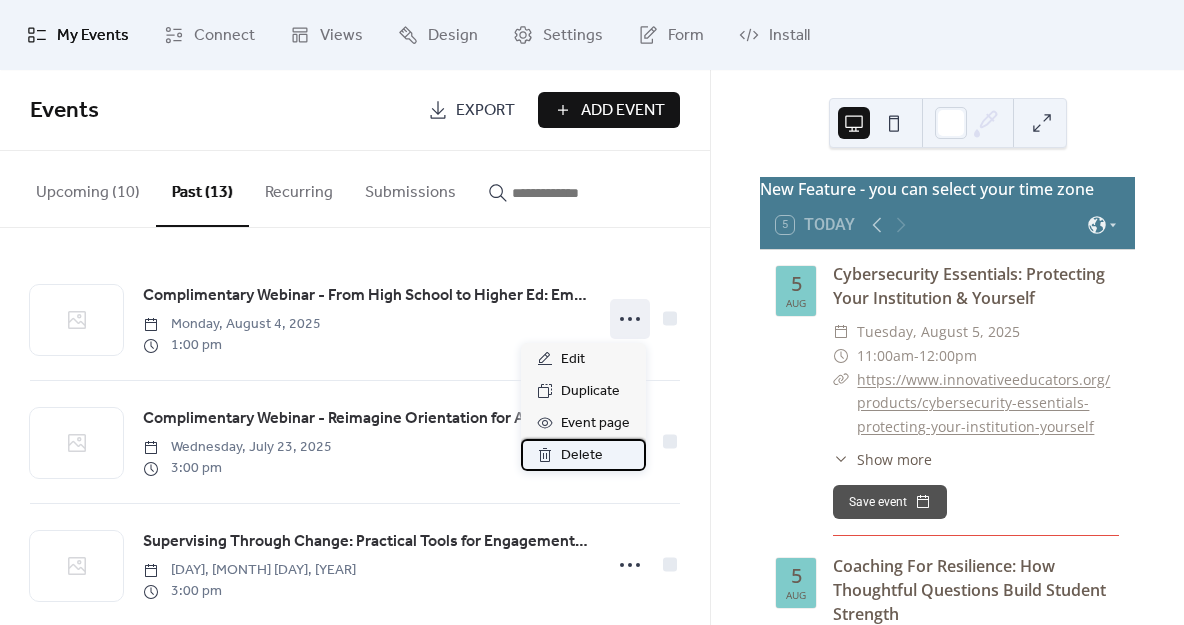 click on "Delete" at bounding box center (582, 456) 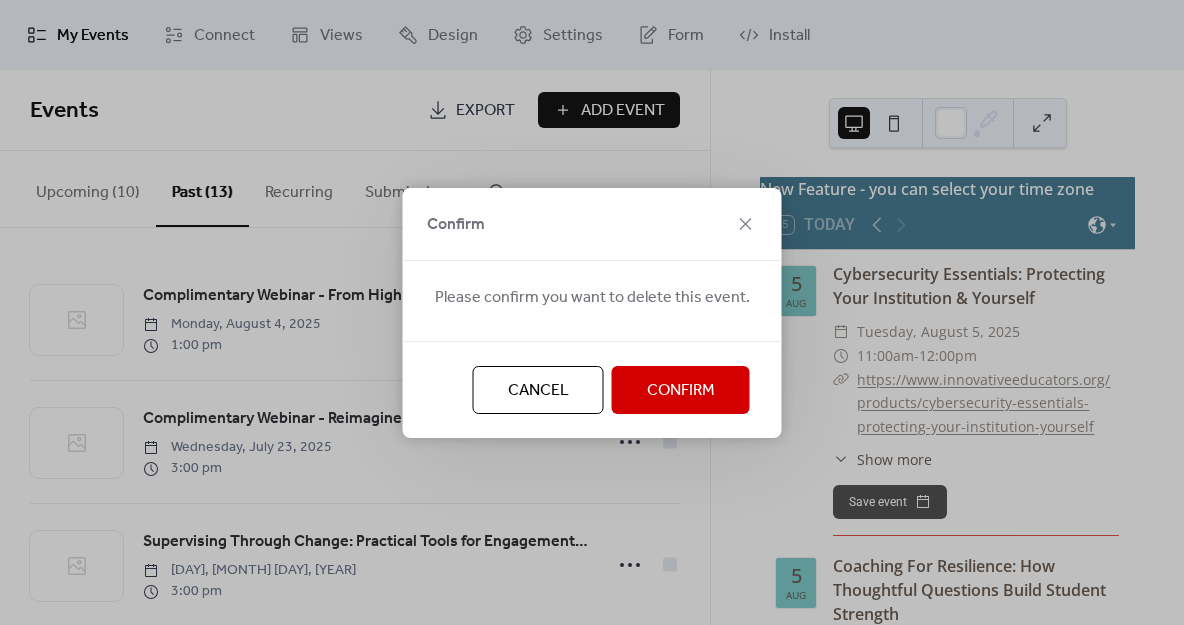 click on "Confirm" at bounding box center (681, 391) 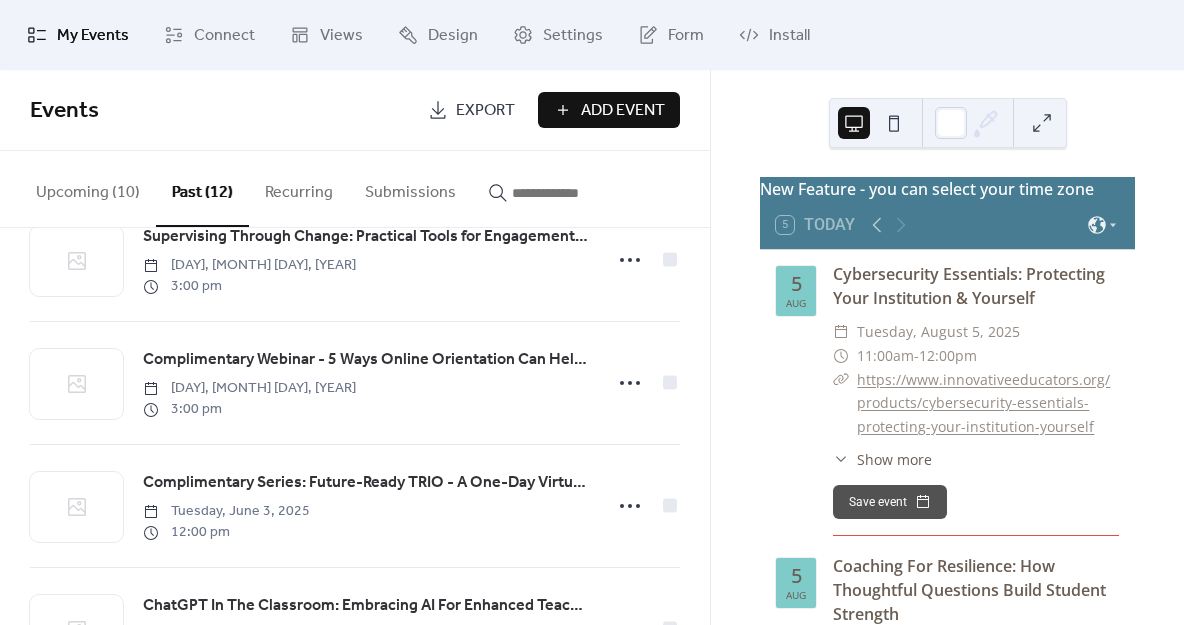 scroll, scrollTop: 185, scrollLeft: 0, axis: vertical 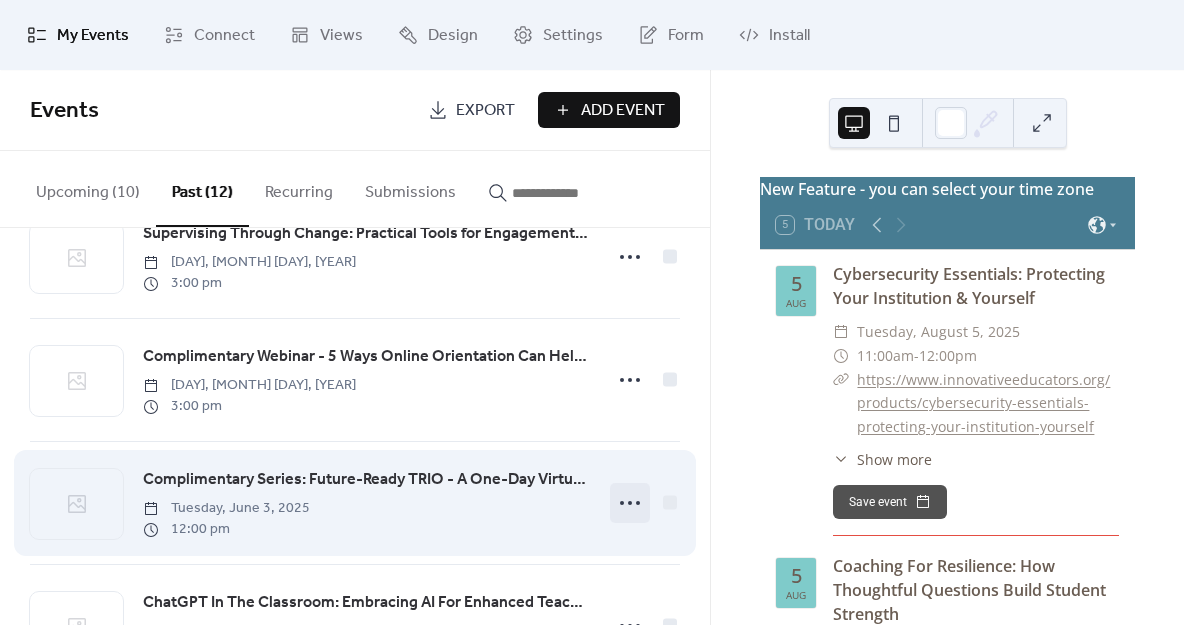 click 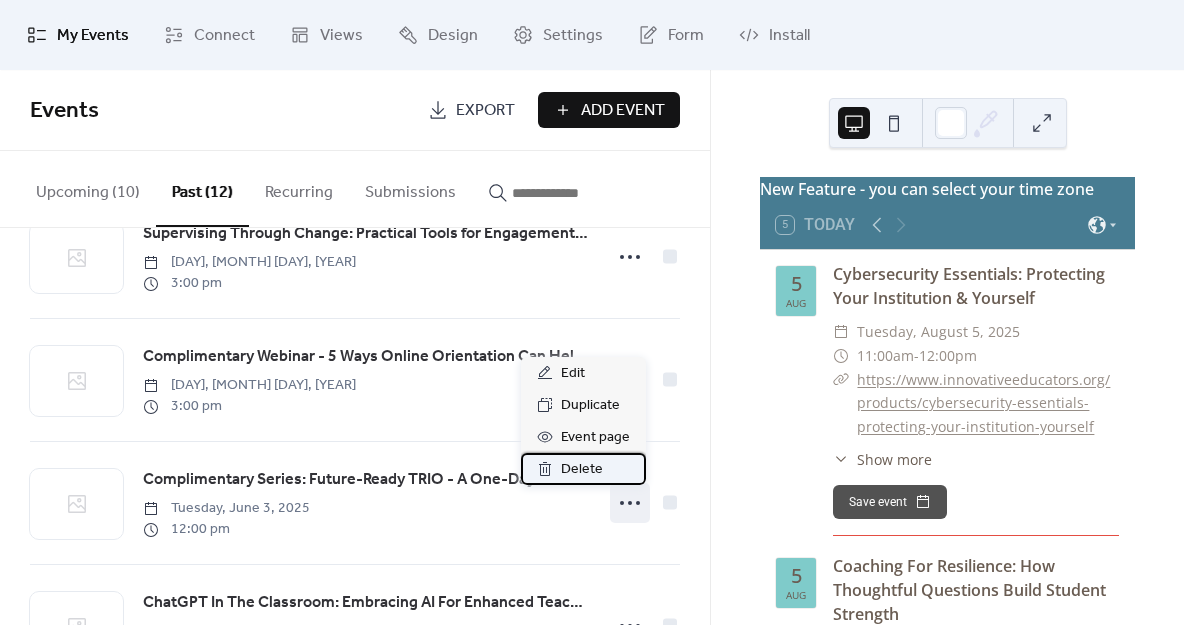 click on "Delete" at bounding box center (582, 470) 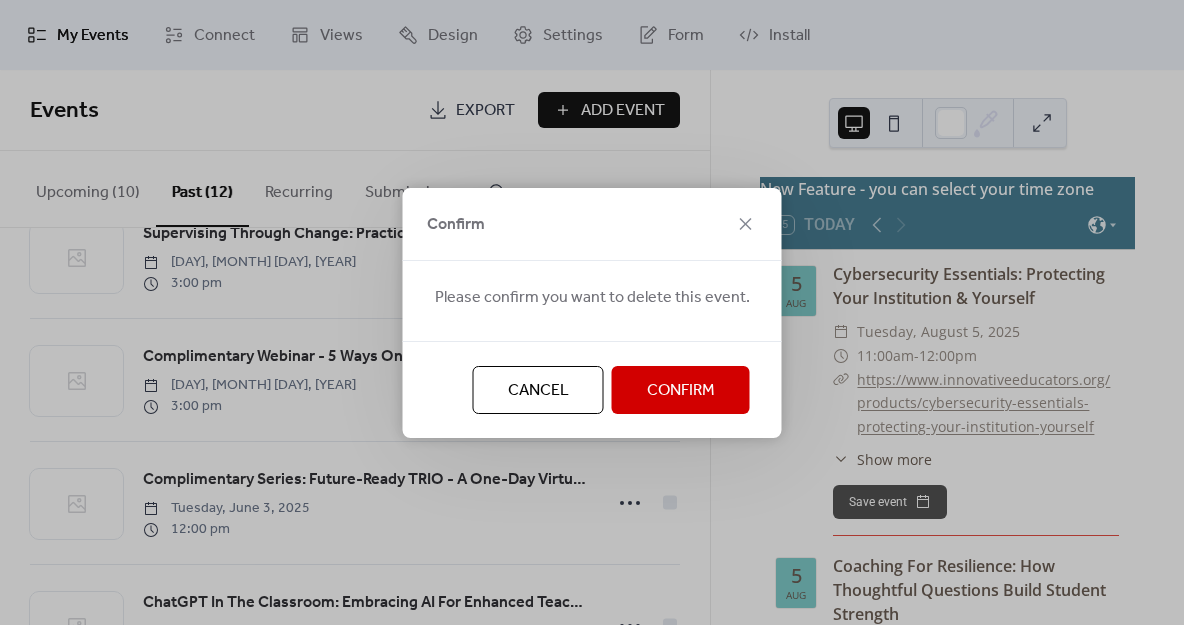 click on "Confirm" at bounding box center (681, 391) 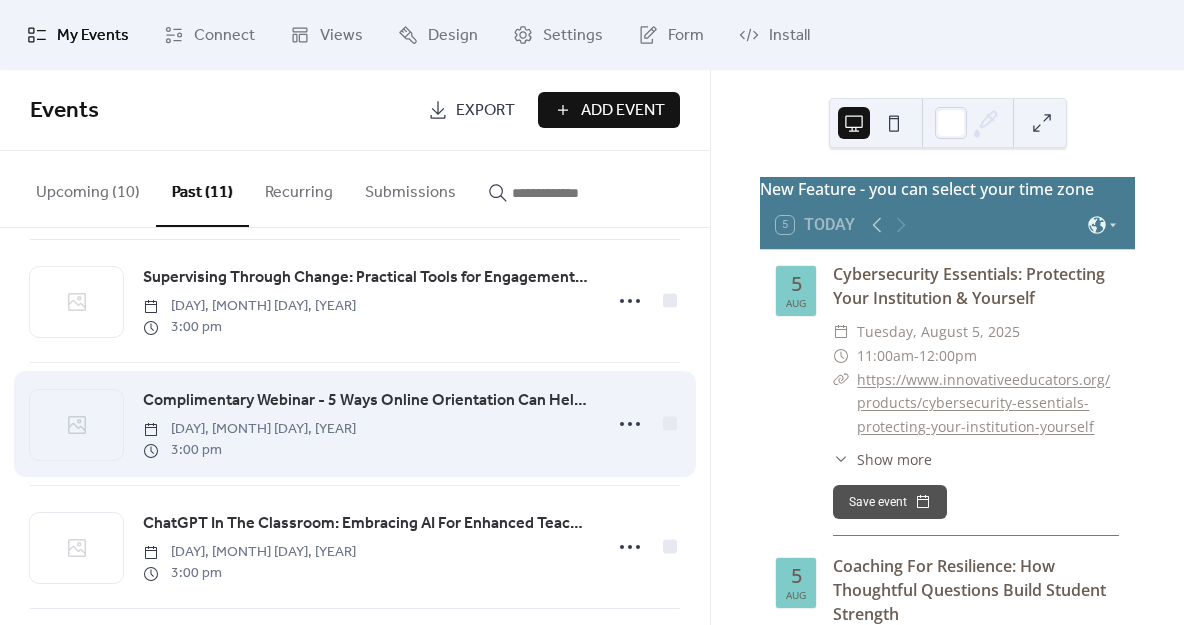 scroll, scrollTop: 143, scrollLeft: 0, axis: vertical 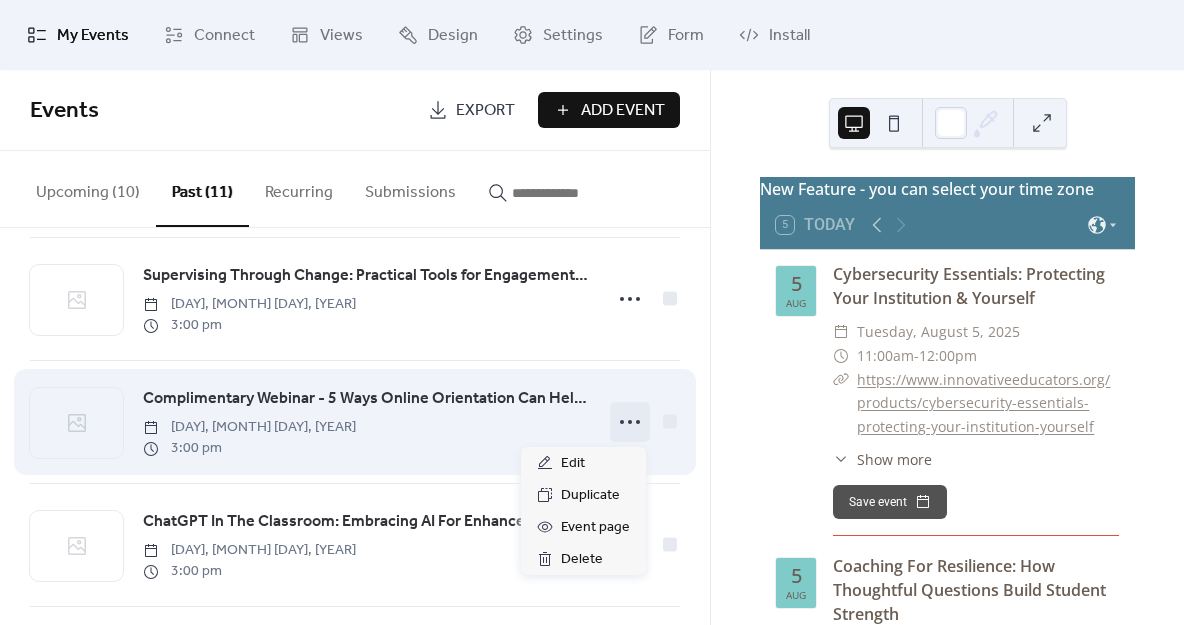 click 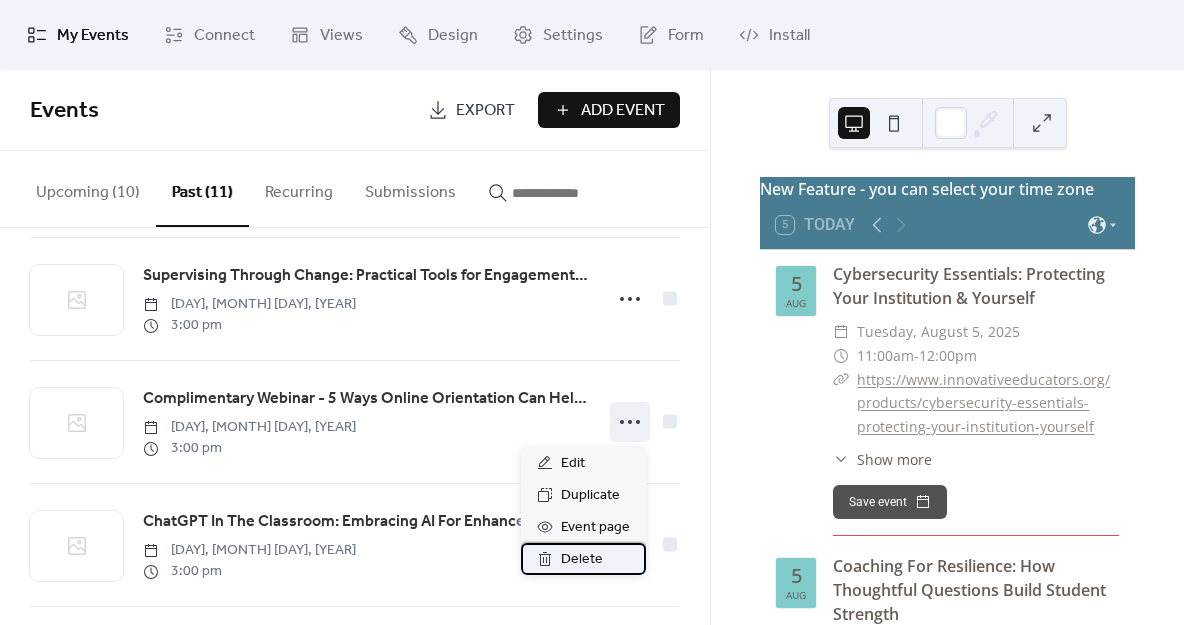 click on "Delete" at bounding box center [582, 560] 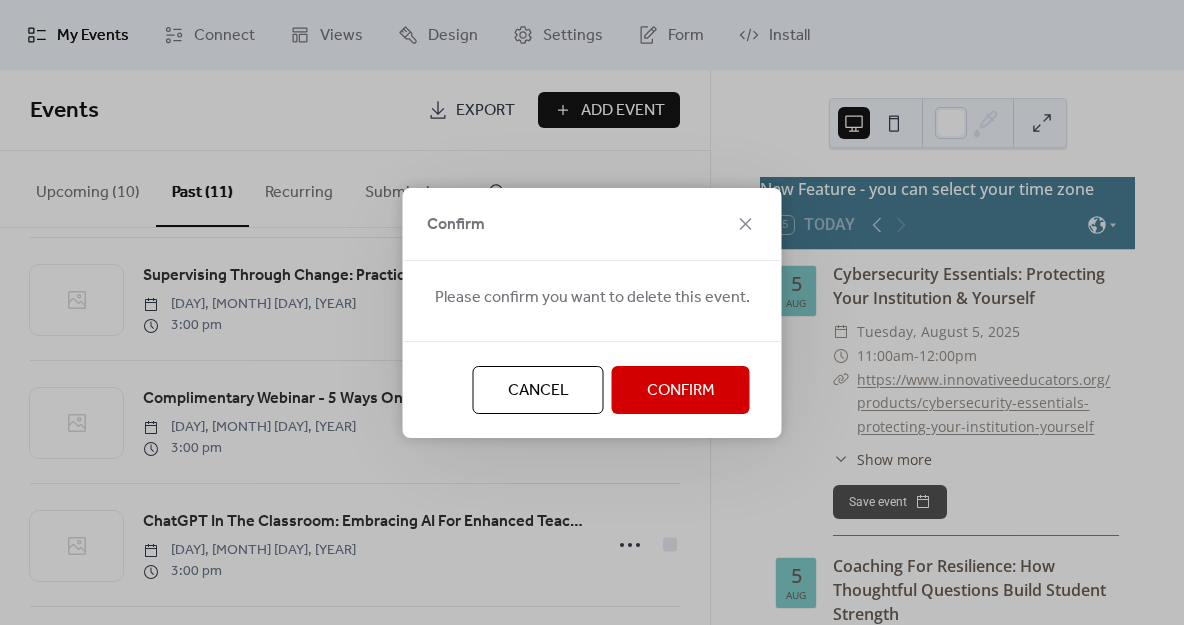 click on "Confirm" at bounding box center [681, 391] 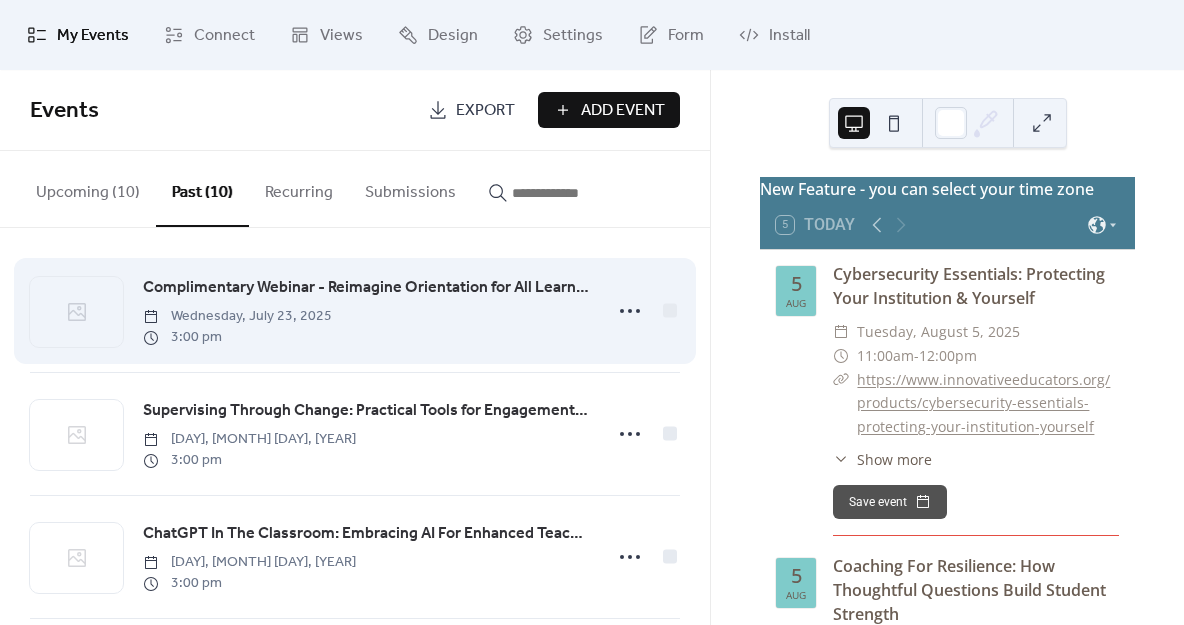 scroll, scrollTop: 0, scrollLeft: 0, axis: both 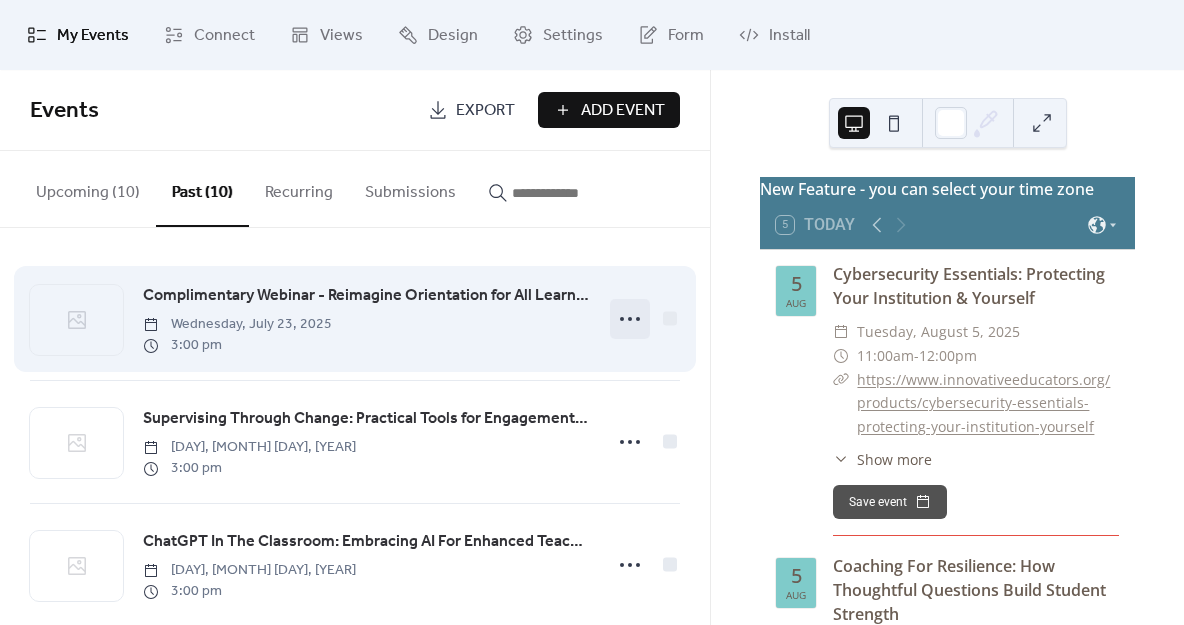 click 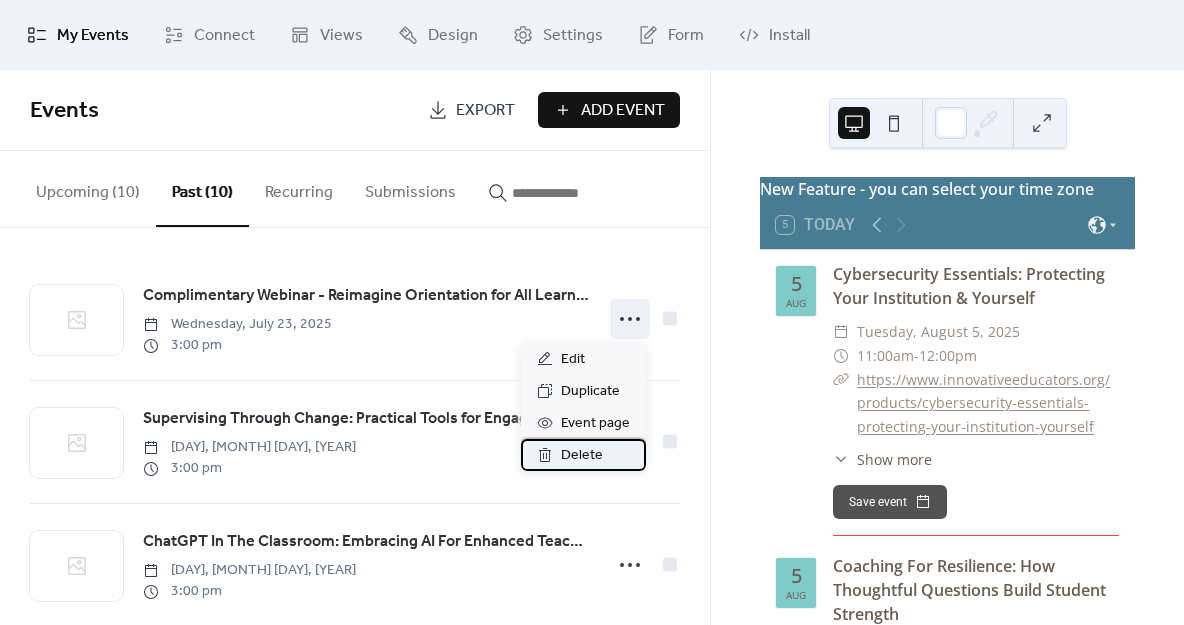 click on "Delete" at bounding box center [582, 456] 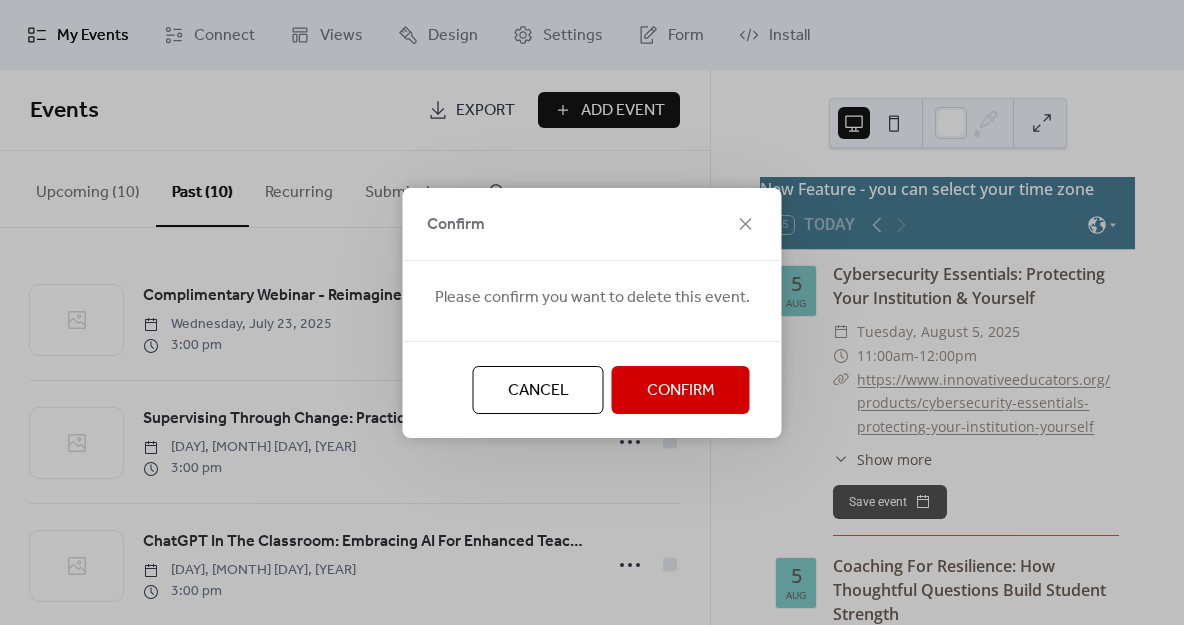 click on "Confirm" at bounding box center (681, 391) 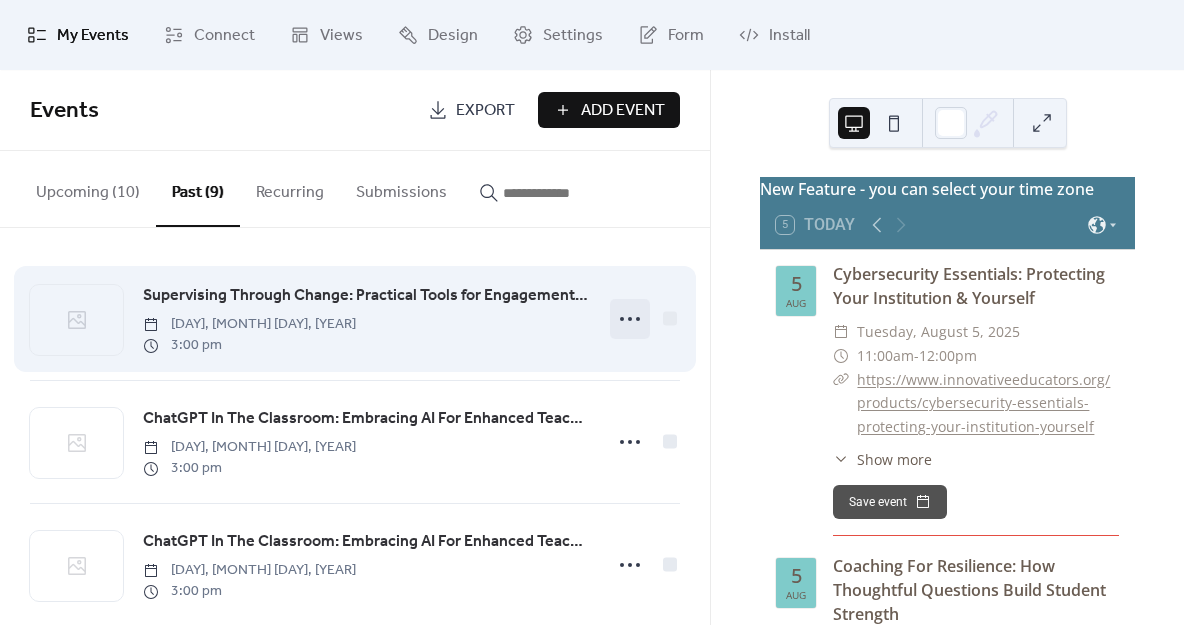 click 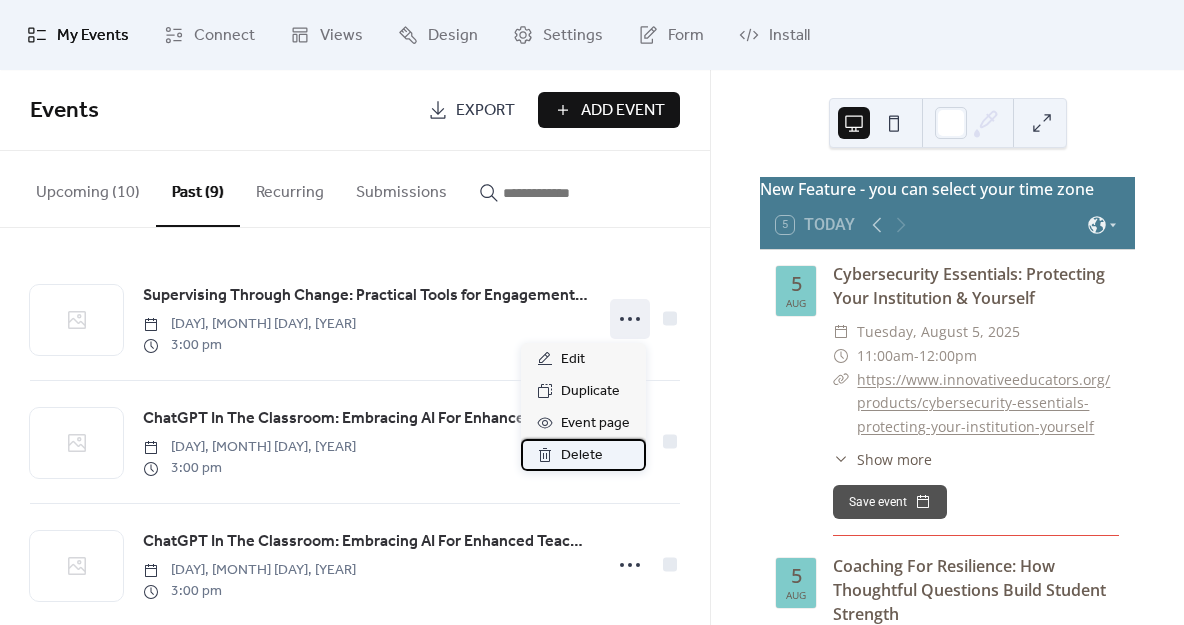 click on "Delete" at bounding box center (582, 456) 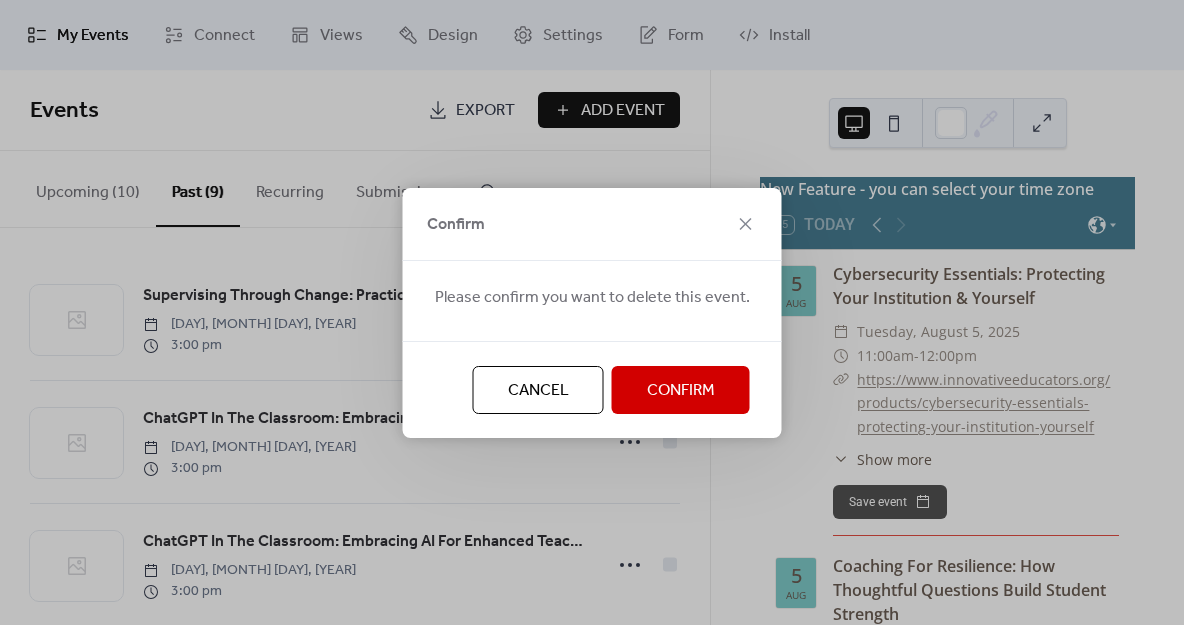click on "Confirm" at bounding box center (681, 390) 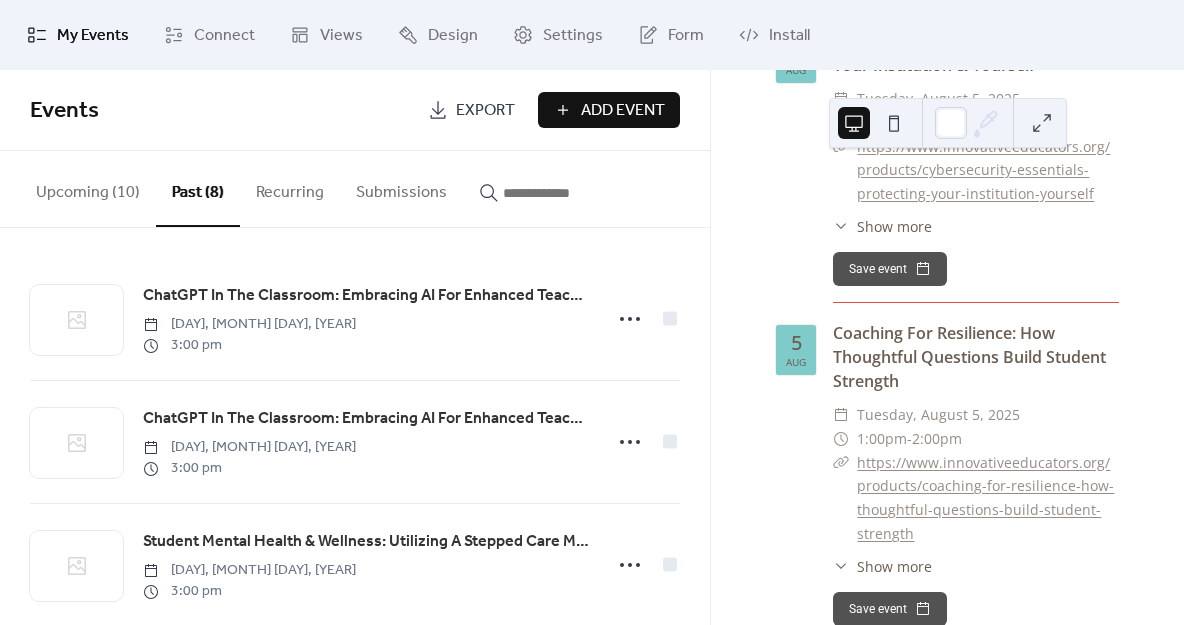 scroll, scrollTop: 279, scrollLeft: 0, axis: vertical 